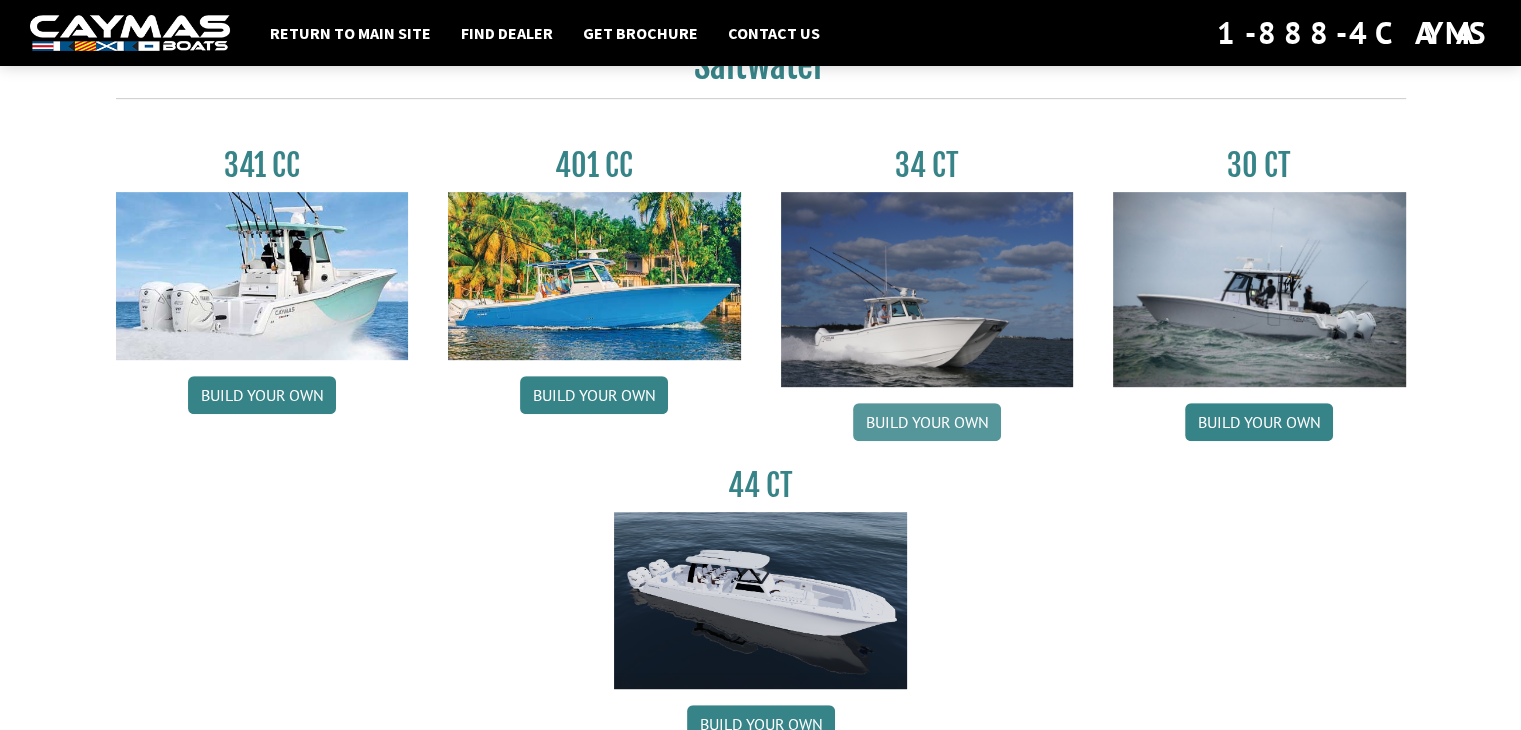 scroll, scrollTop: 906, scrollLeft: 0, axis: vertical 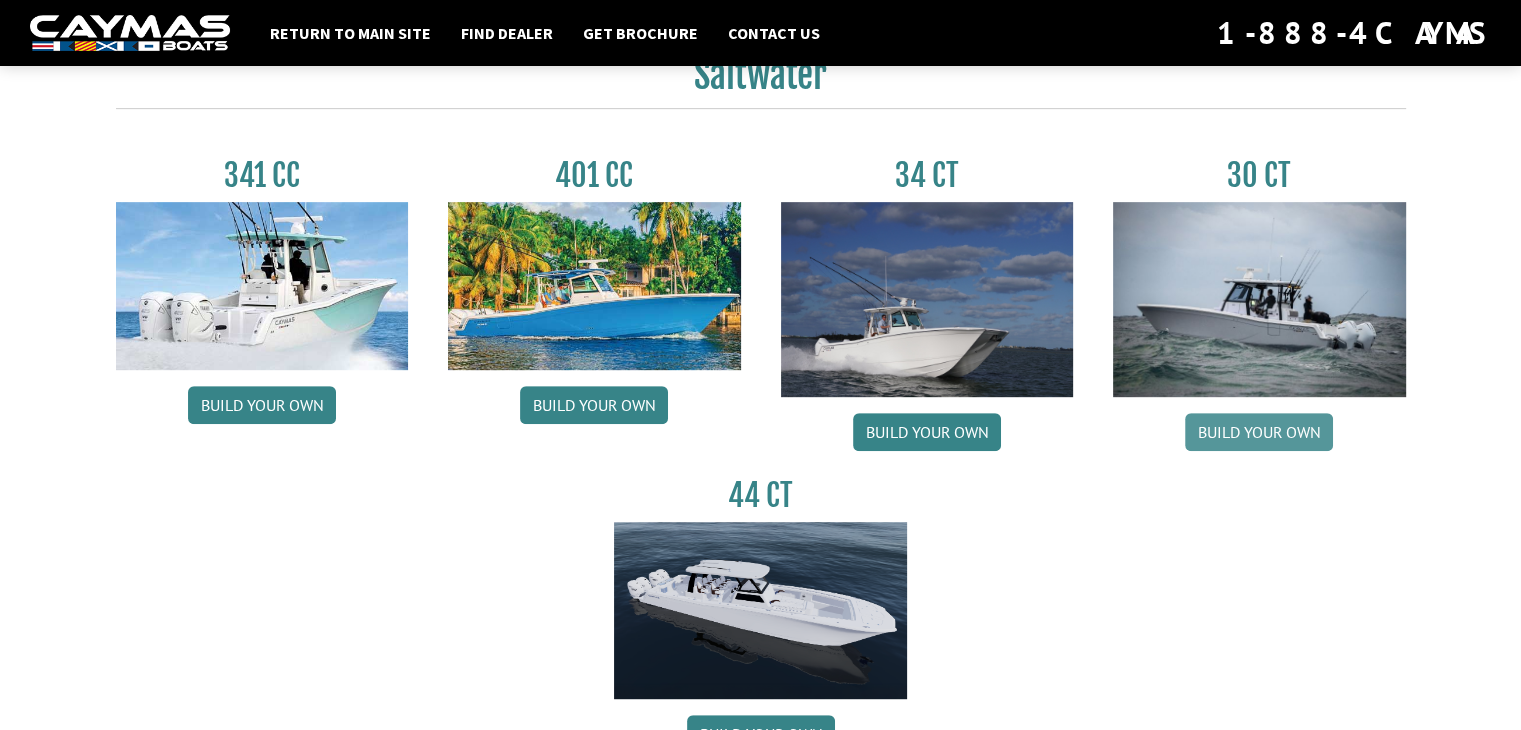 click on "Build your own" at bounding box center [1259, 432] 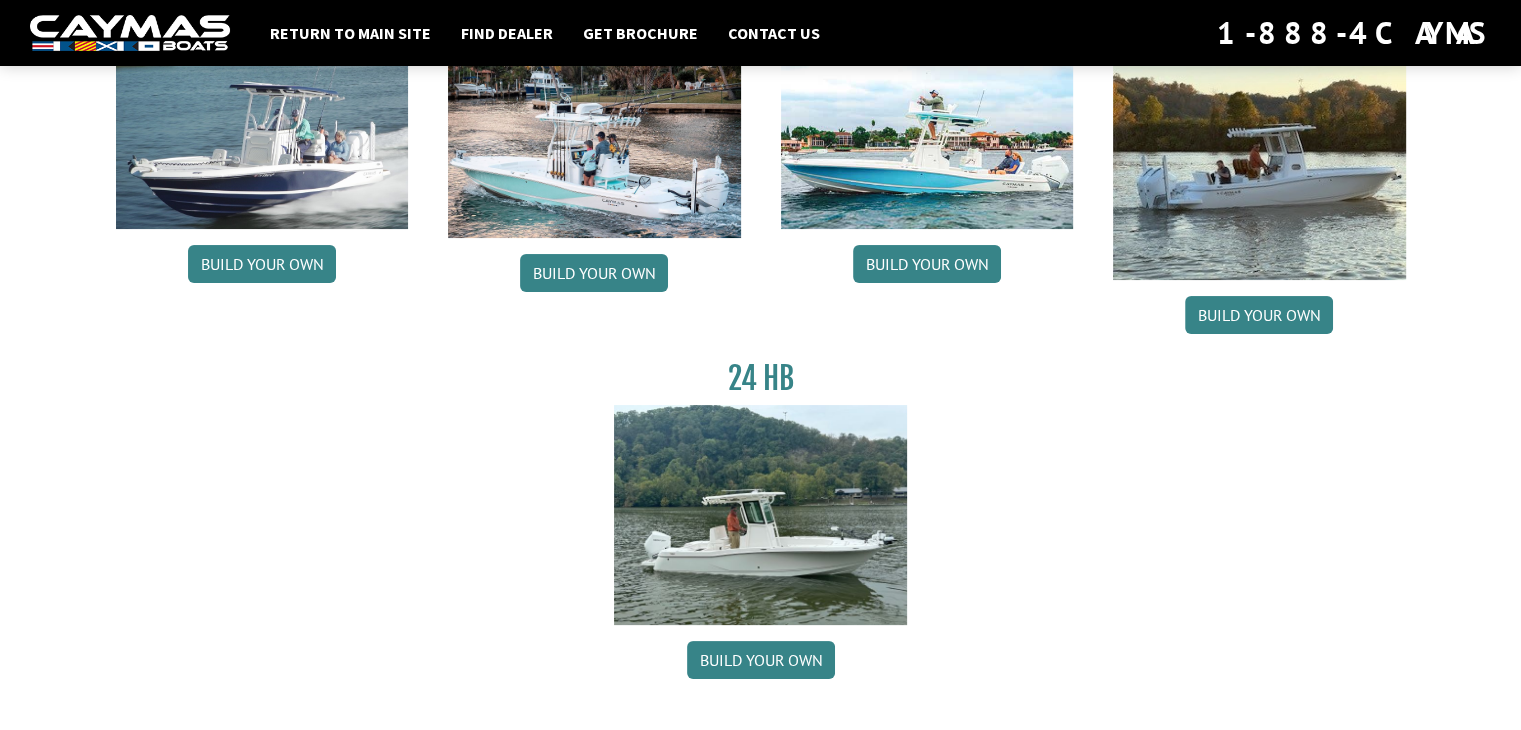 scroll, scrollTop: 0, scrollLeft: 0, axis: both 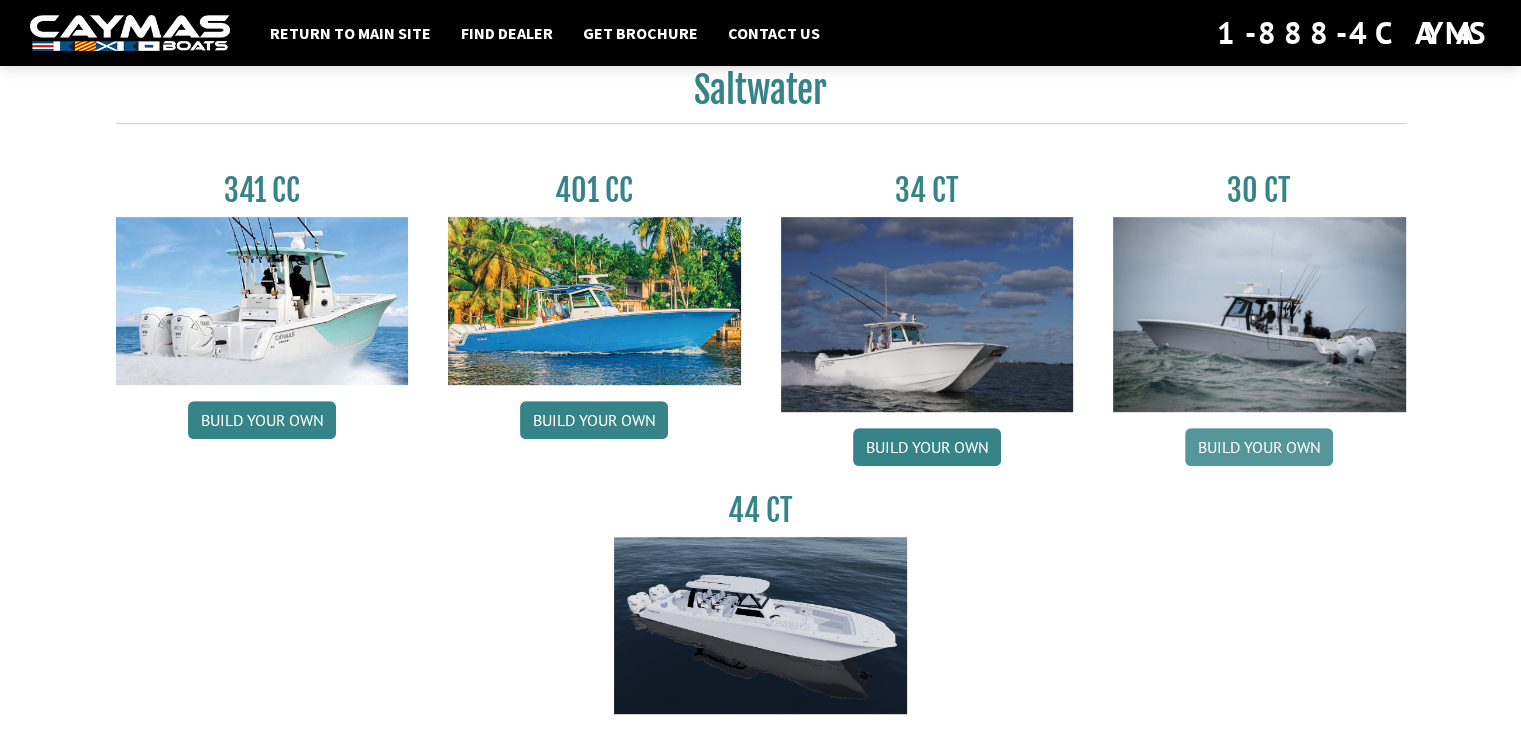 click on "Build your own" at bounding box center (1259, 447) 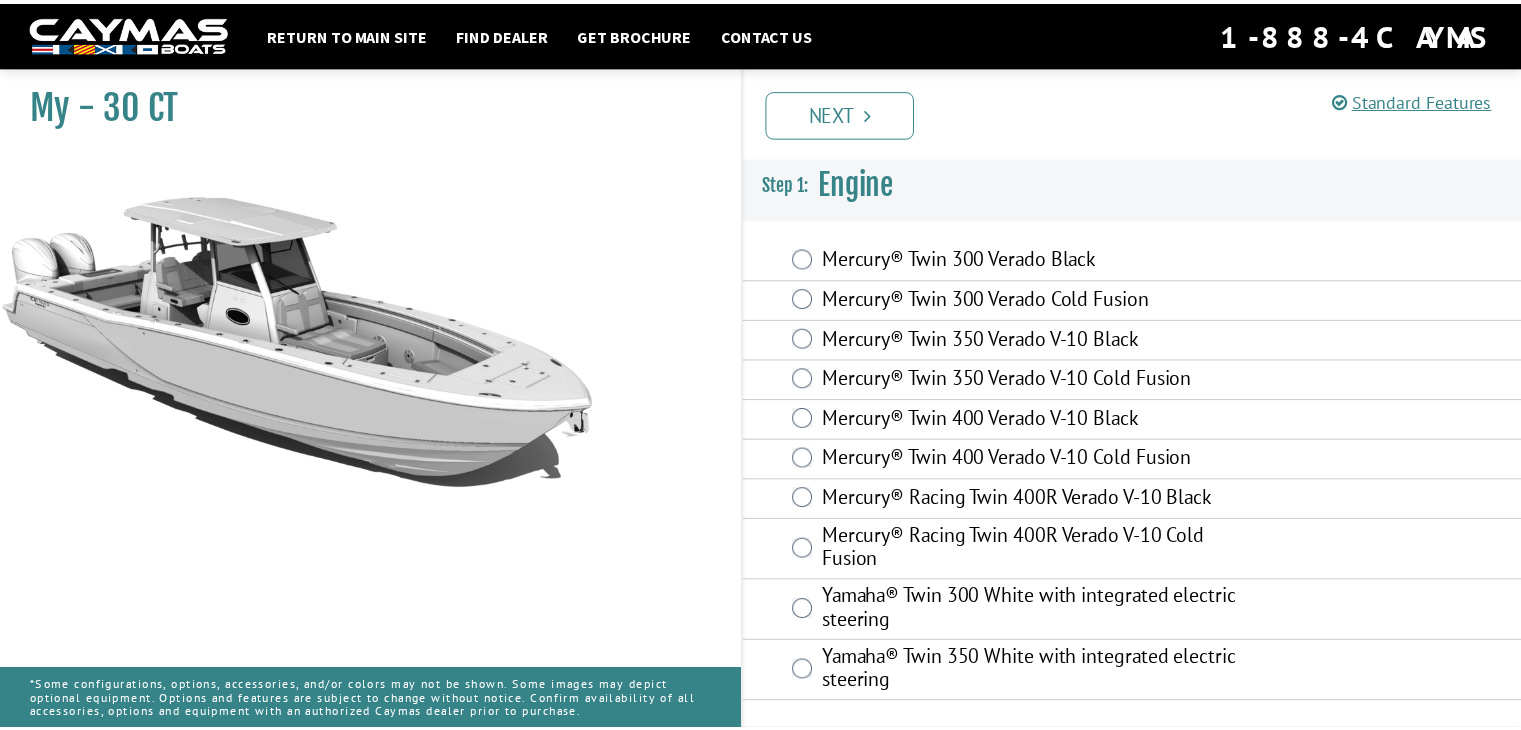 scroll, scrollTop: 0, scrollLeft: 0, axis: both 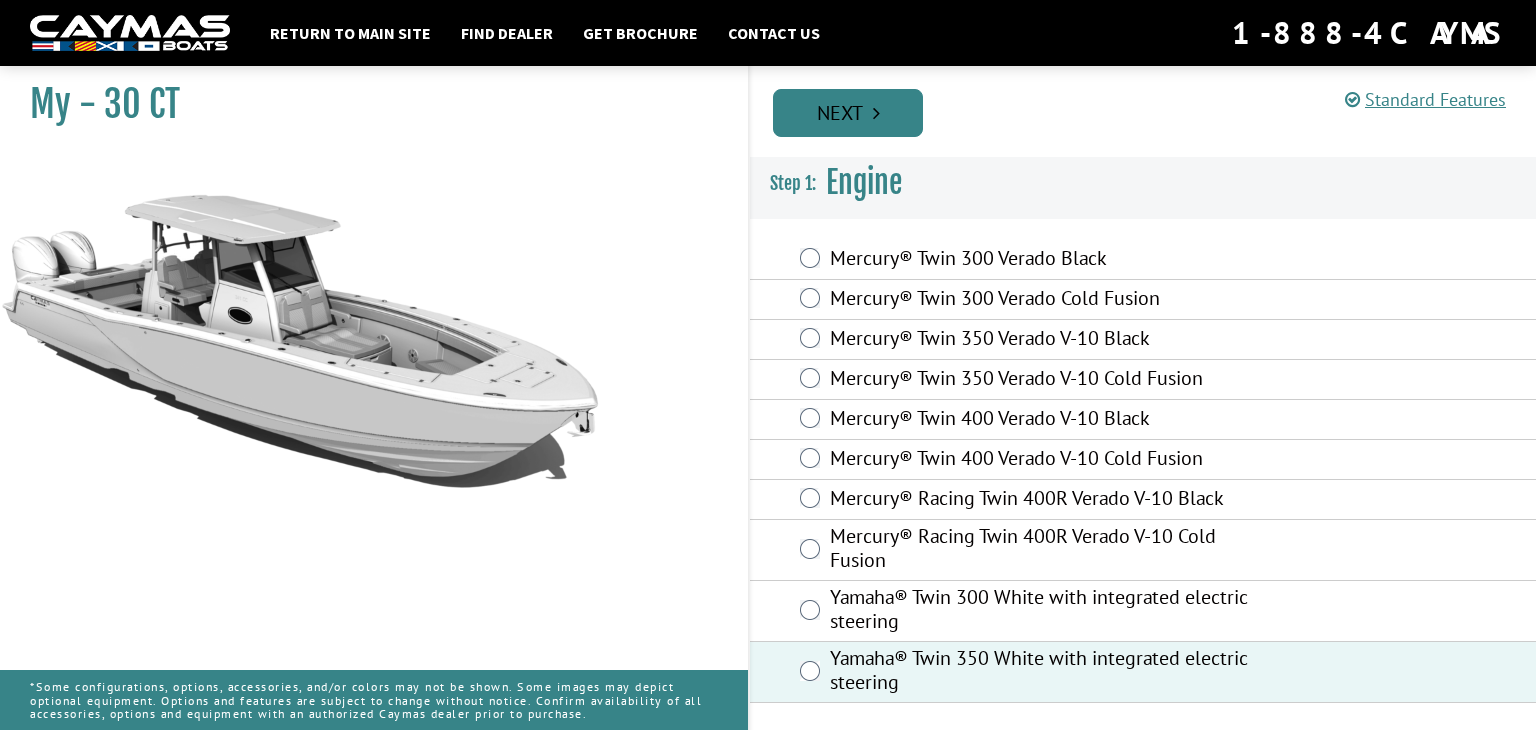 click on "Next" at bounding box center [848, 113] 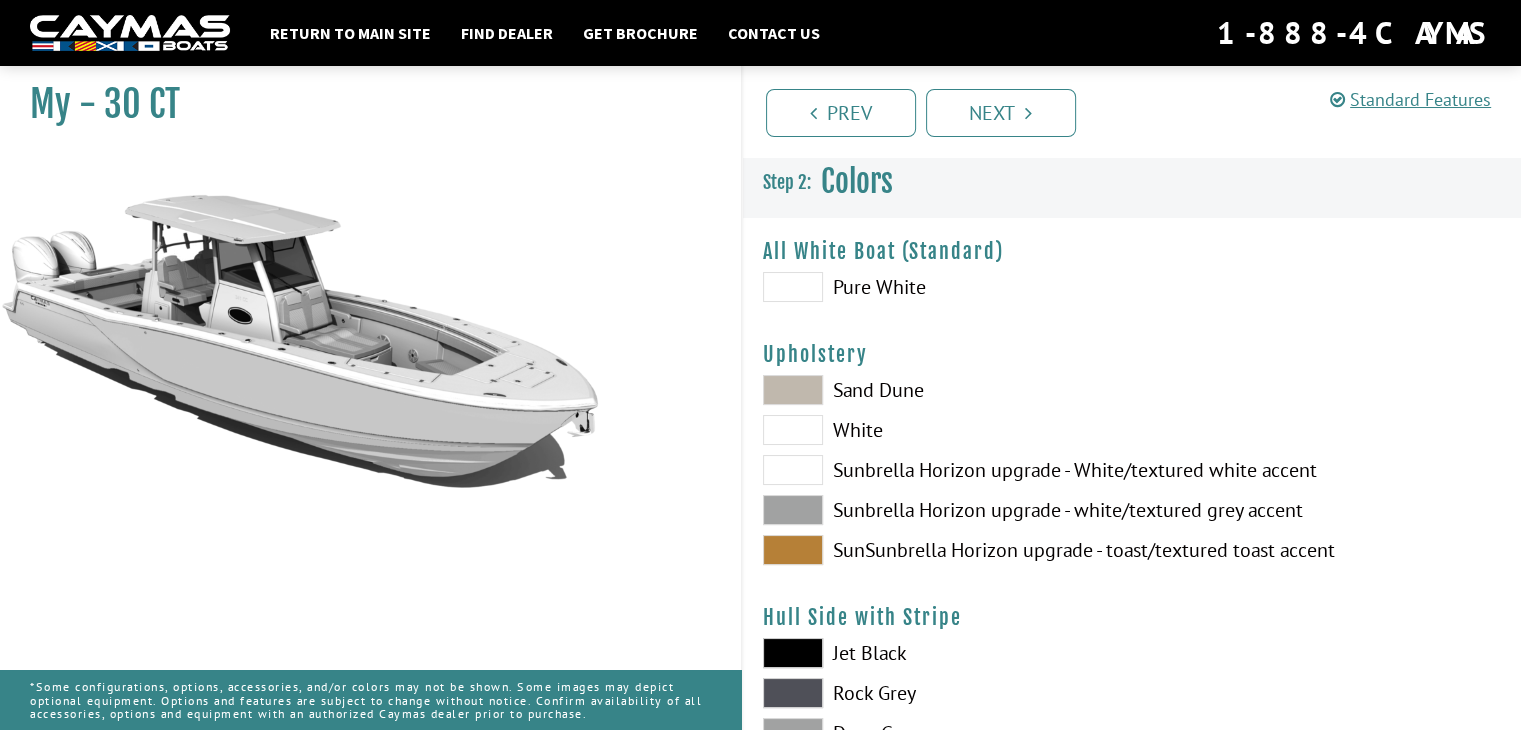 click at bounding box center (793, 287) 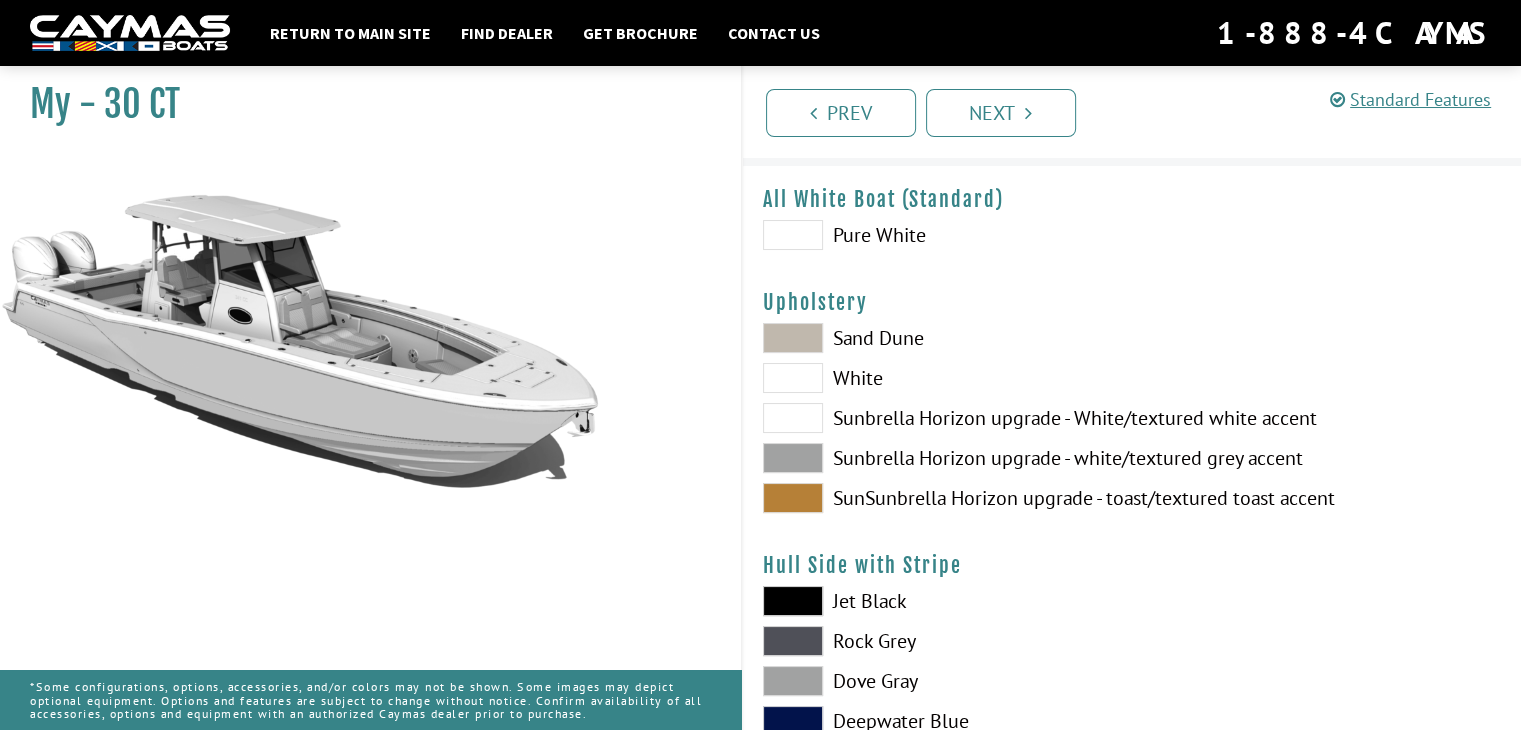 scroll, scrollTop: 55, scrollLeft: 0, axis: vertical 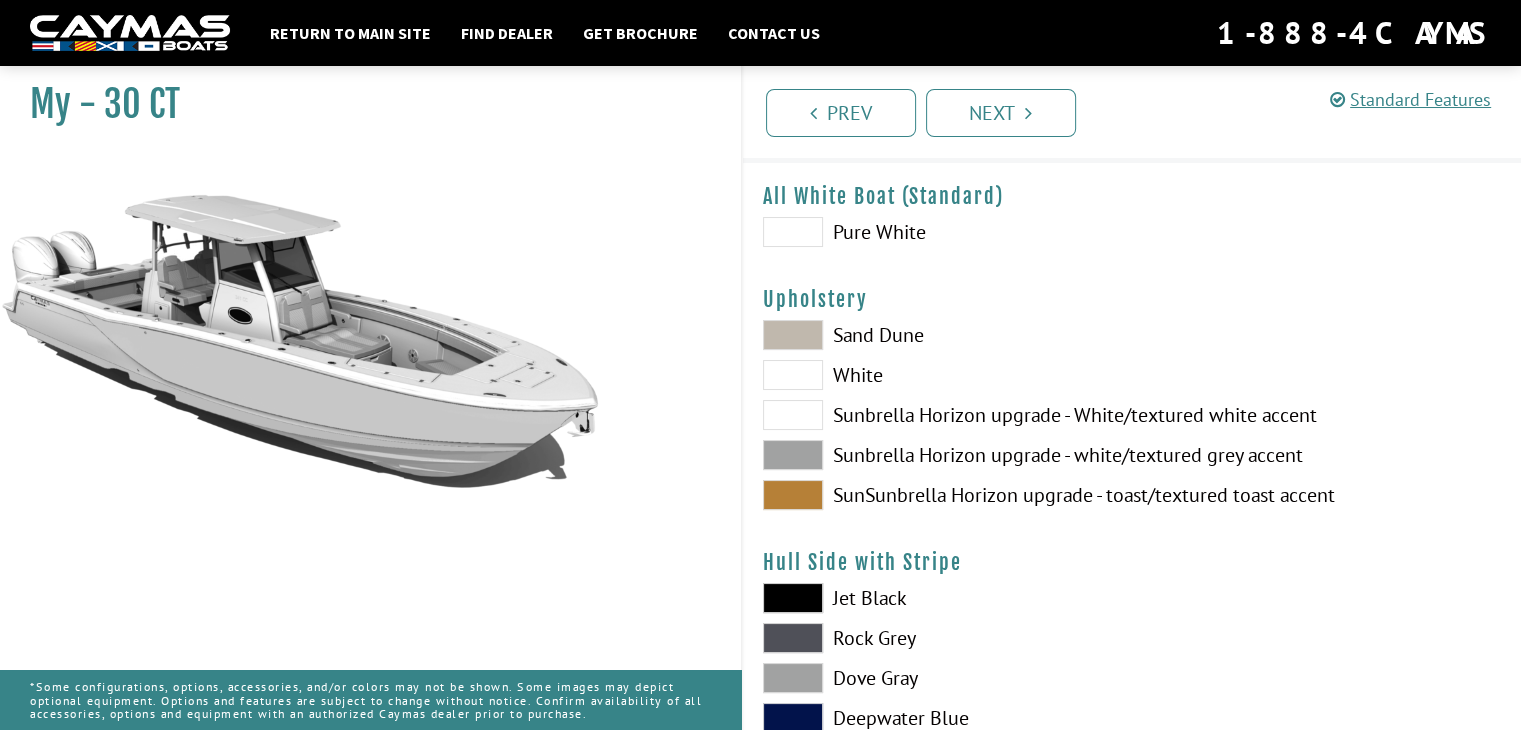 click at bounding box center (793, 455) 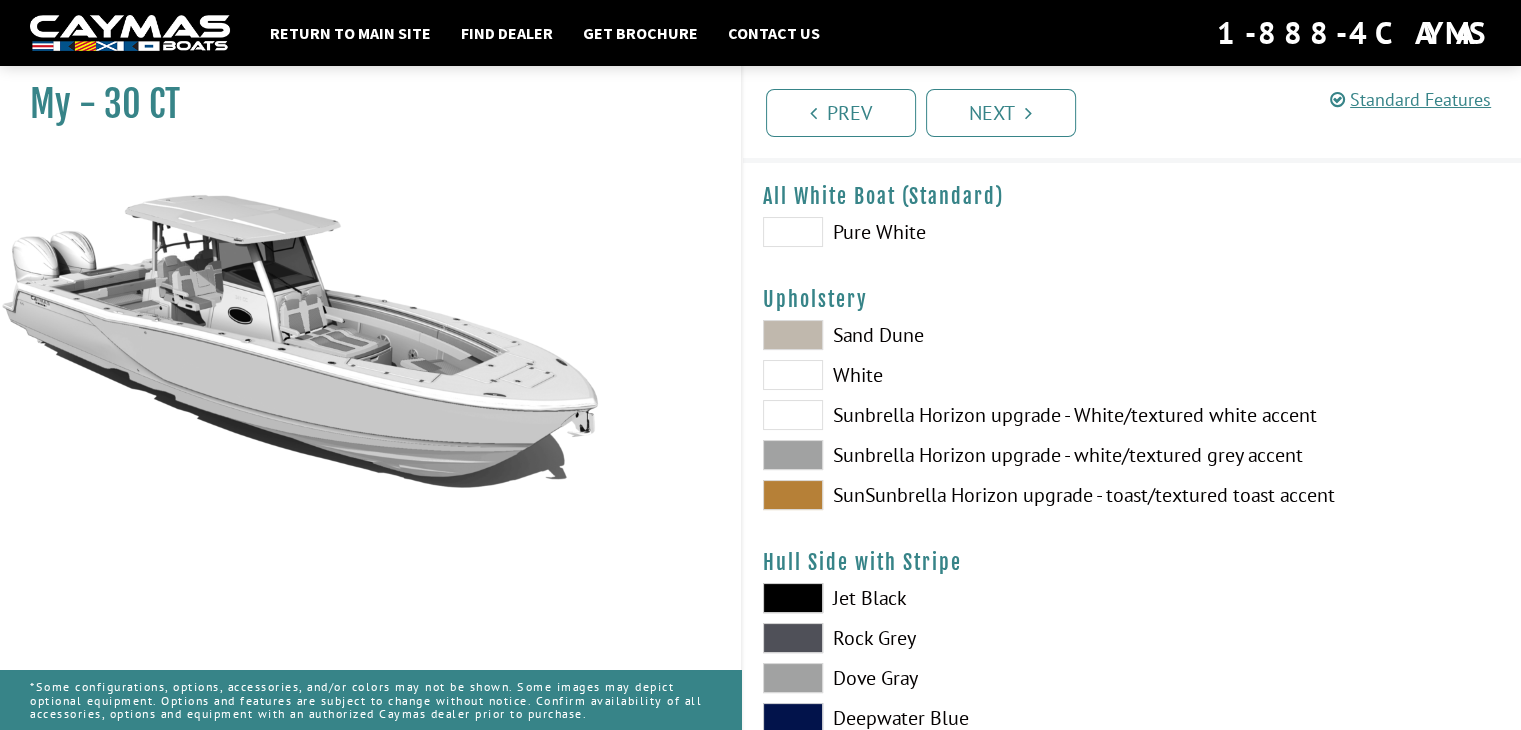 click at bounding box center (793, 415) 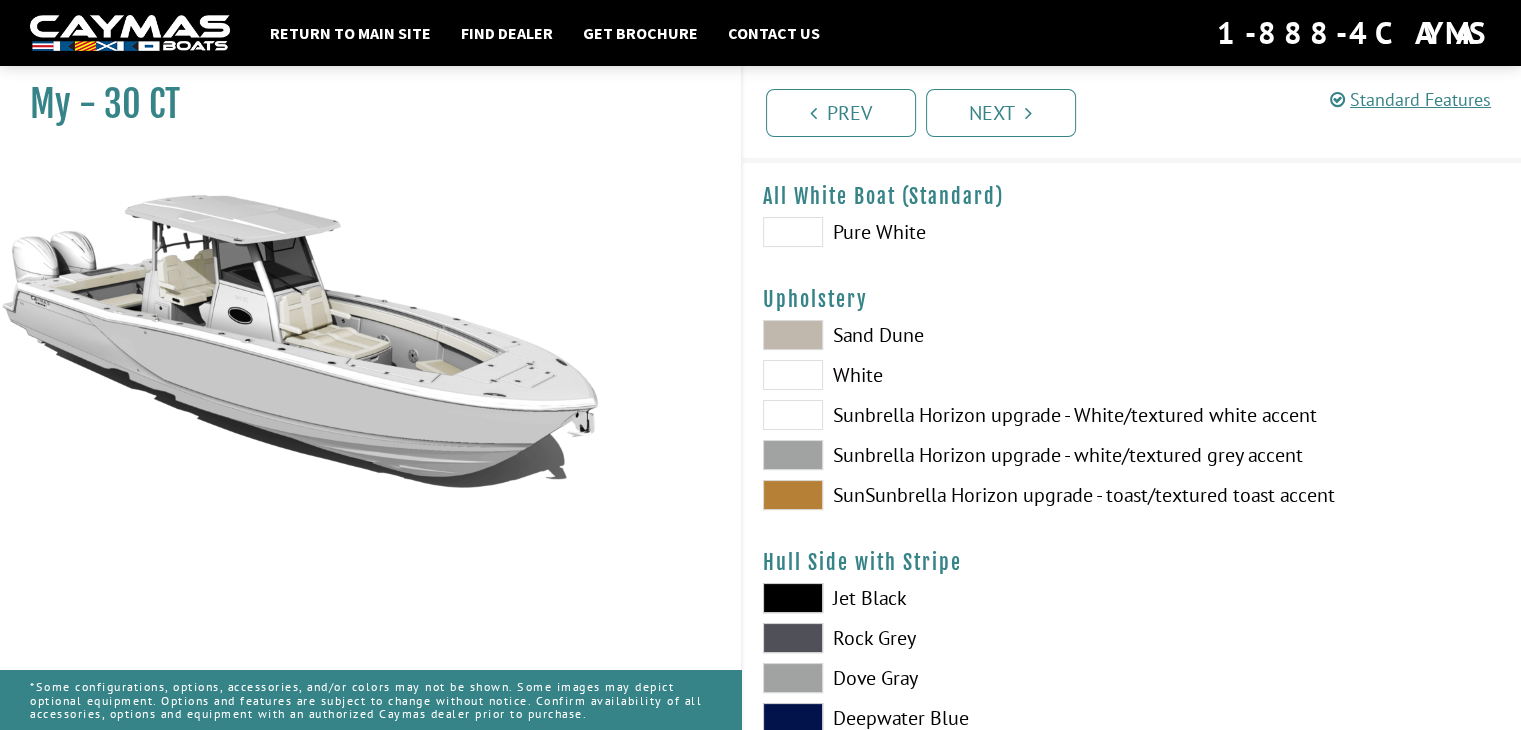 click on "Sand Dune
White
Sunbrella Horizon upgrade - White/textured white accent
Sunbrella Horizon upgrade - white/textured grey accent
SunSunbrella Horizon upgrade - toast/textured toast accent" at bounding box center [937, 420] 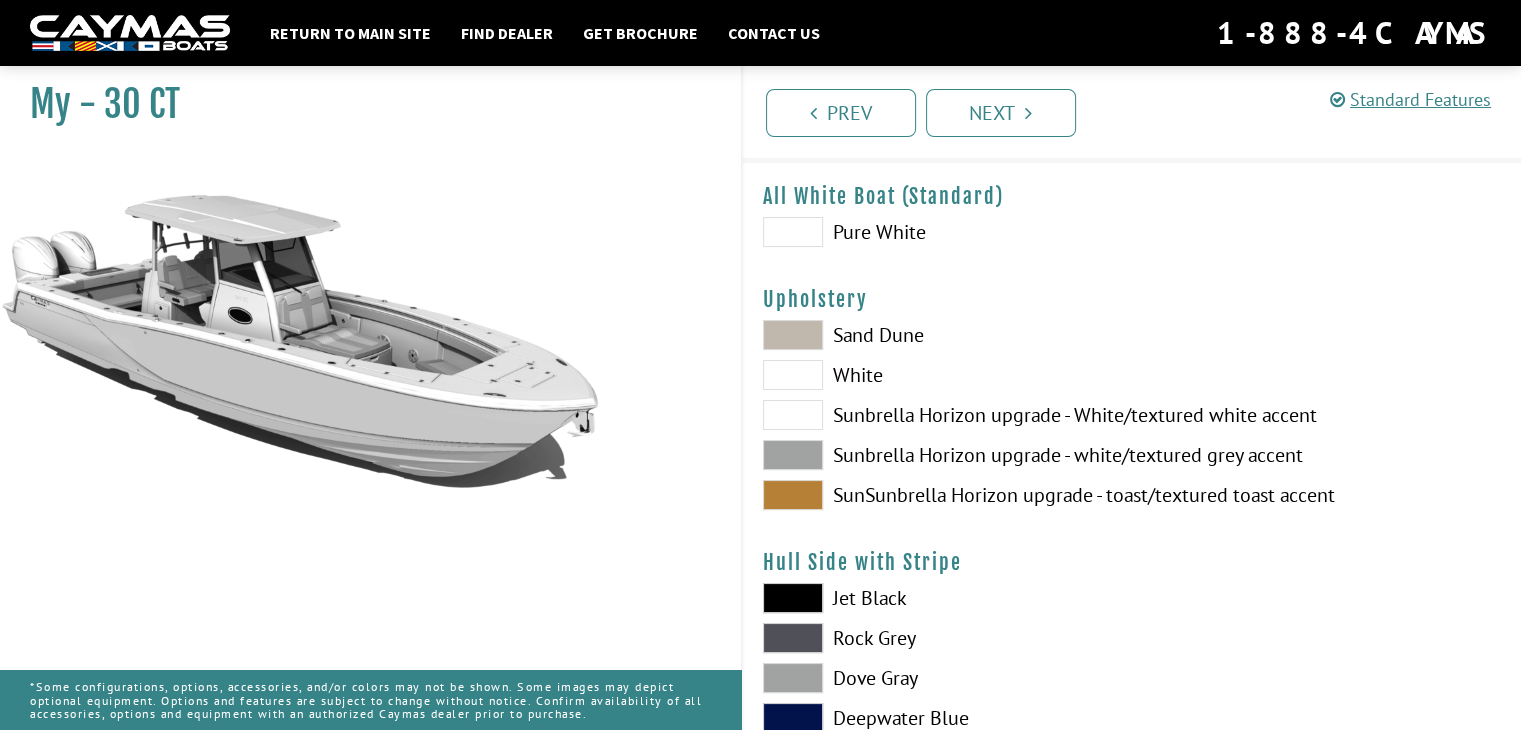 click at bounding box center [793, 375] 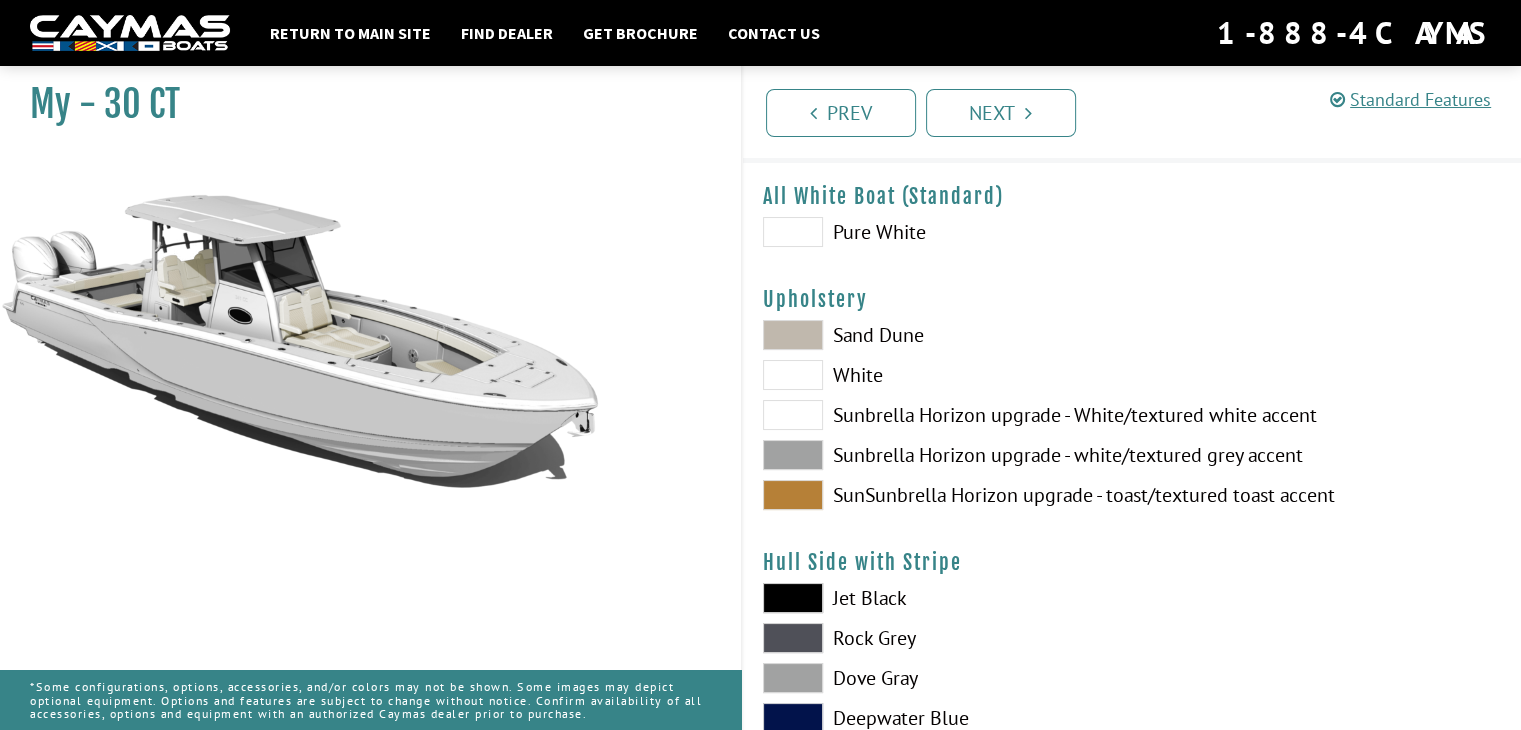 click at bounding box center (793, 375) 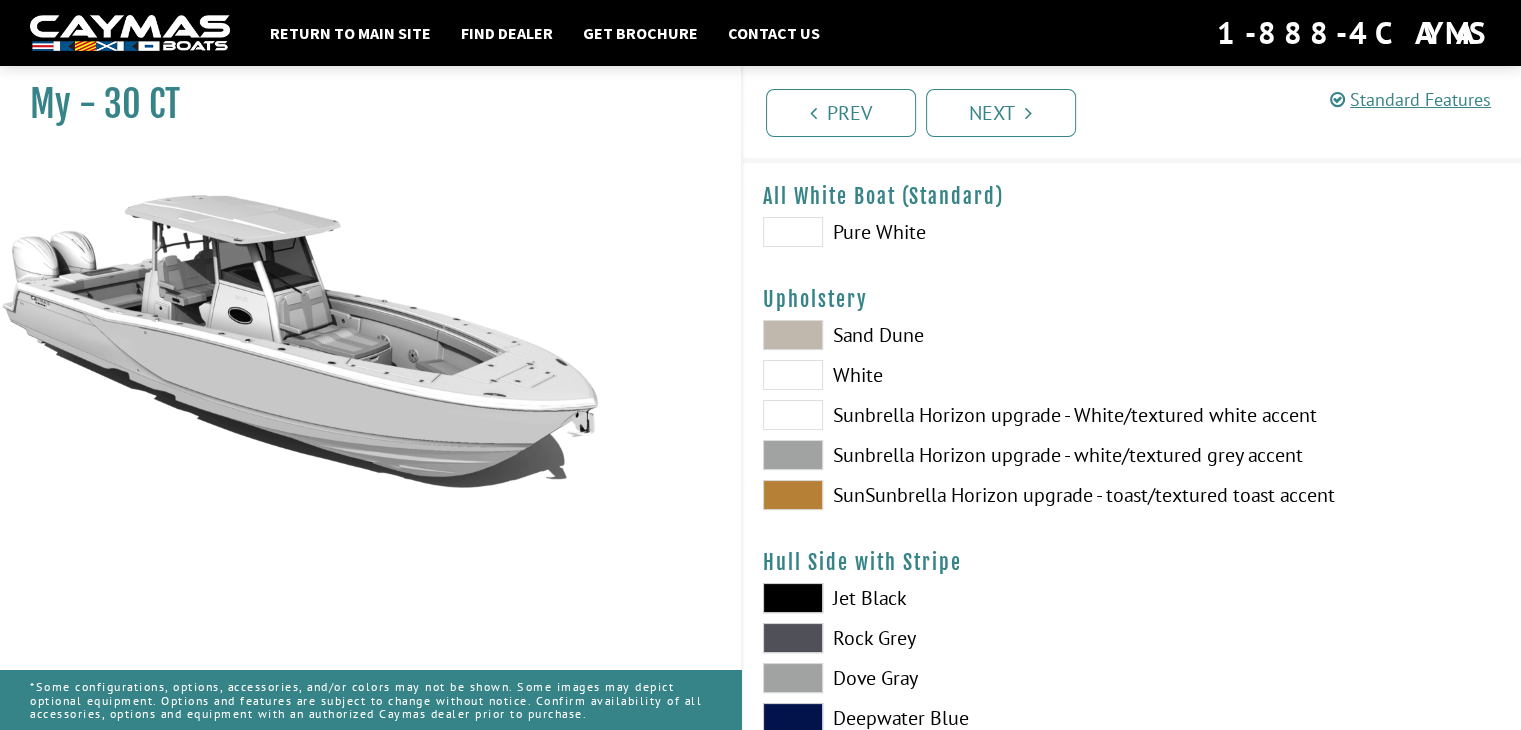 click at bounding box center (793, 375) 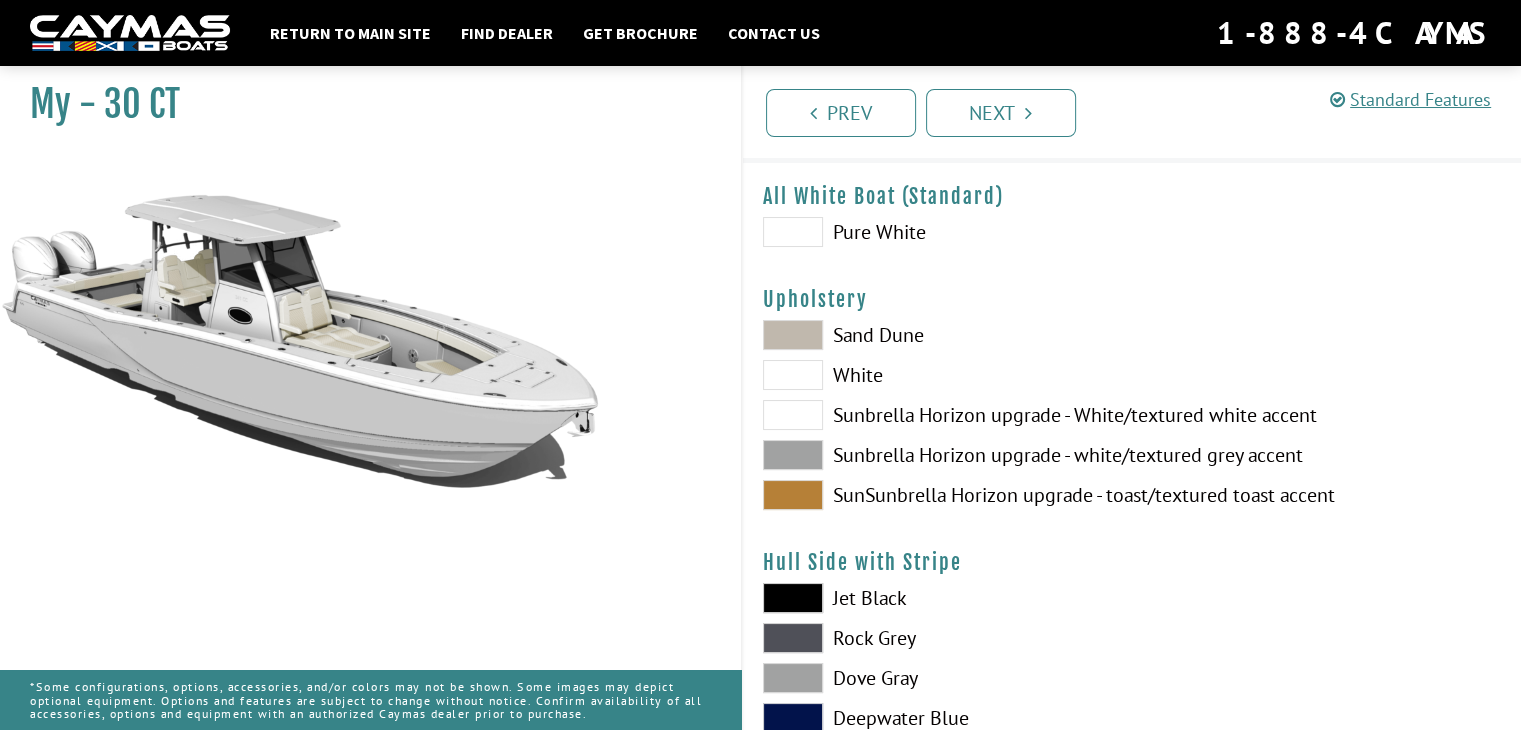 click at bounding box center (793, 415) 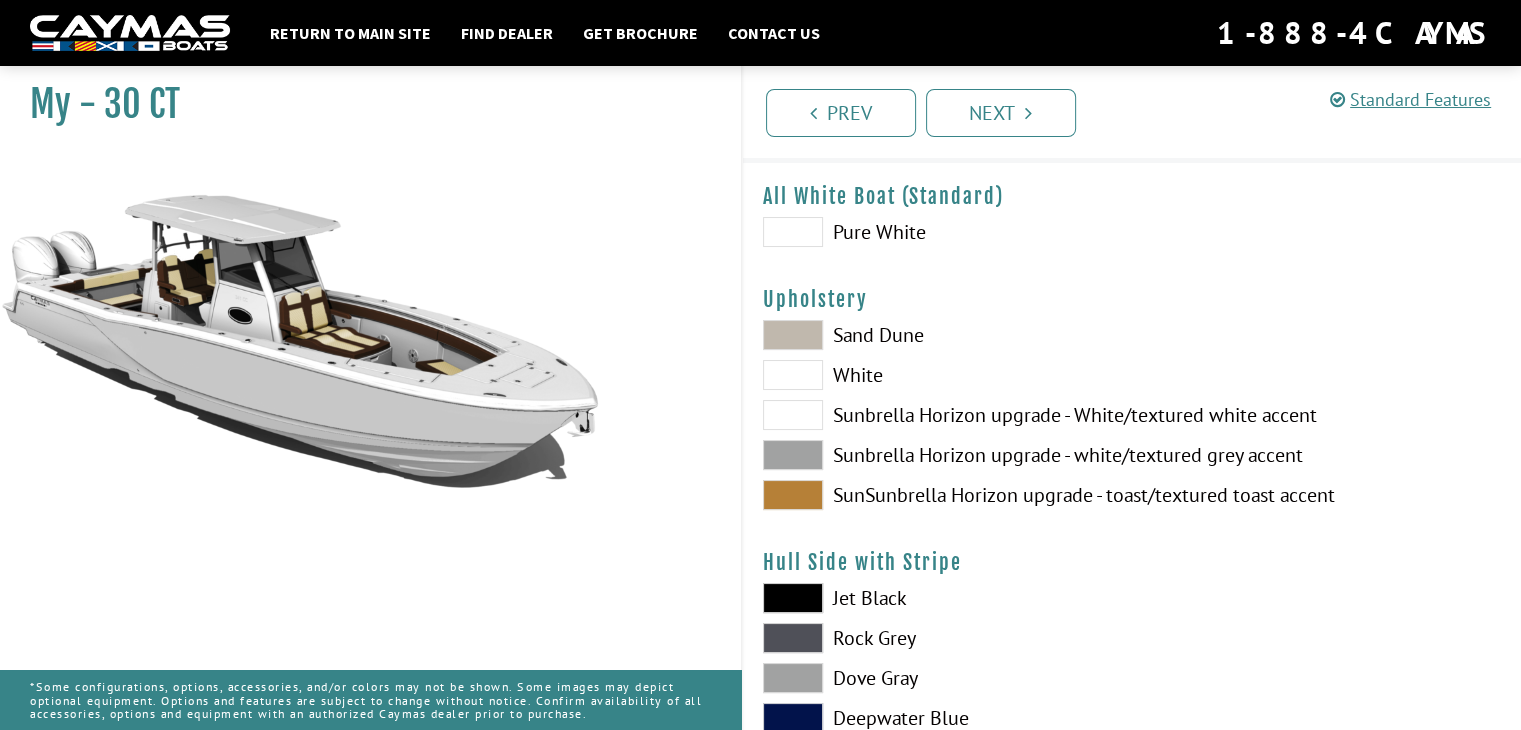 click at bounding box center (793, 375) 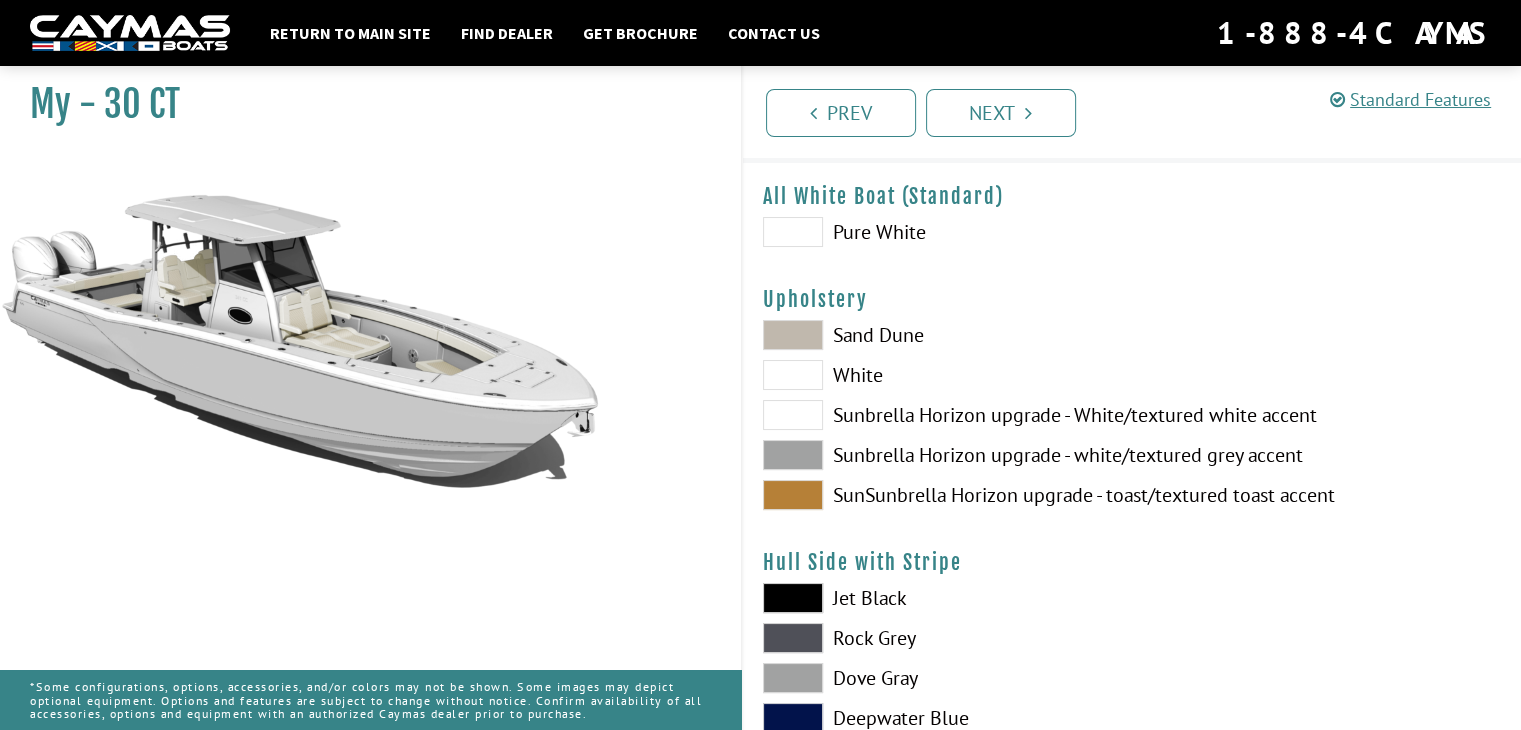 click at bounding box center [793, 415] 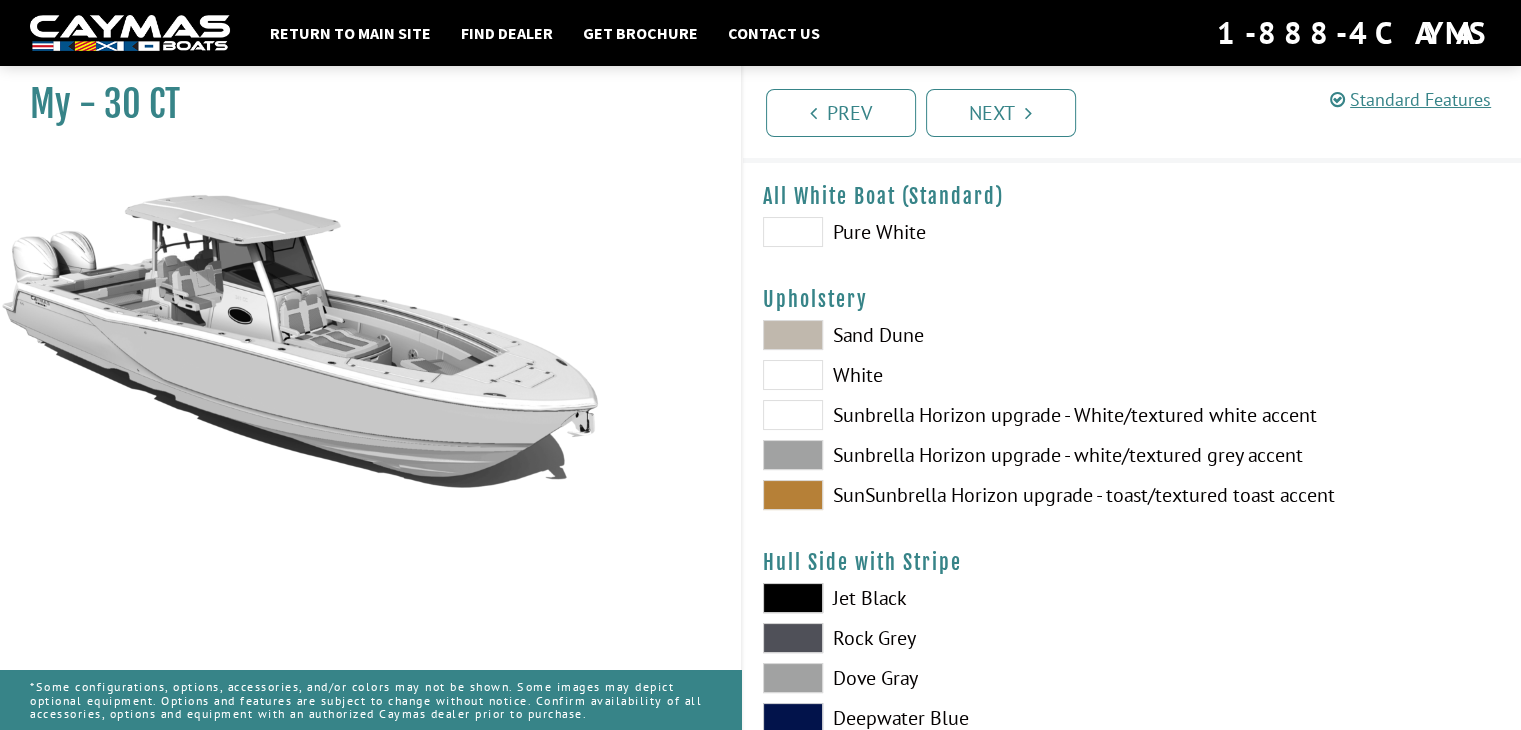 click at bounding box center [793, 495] 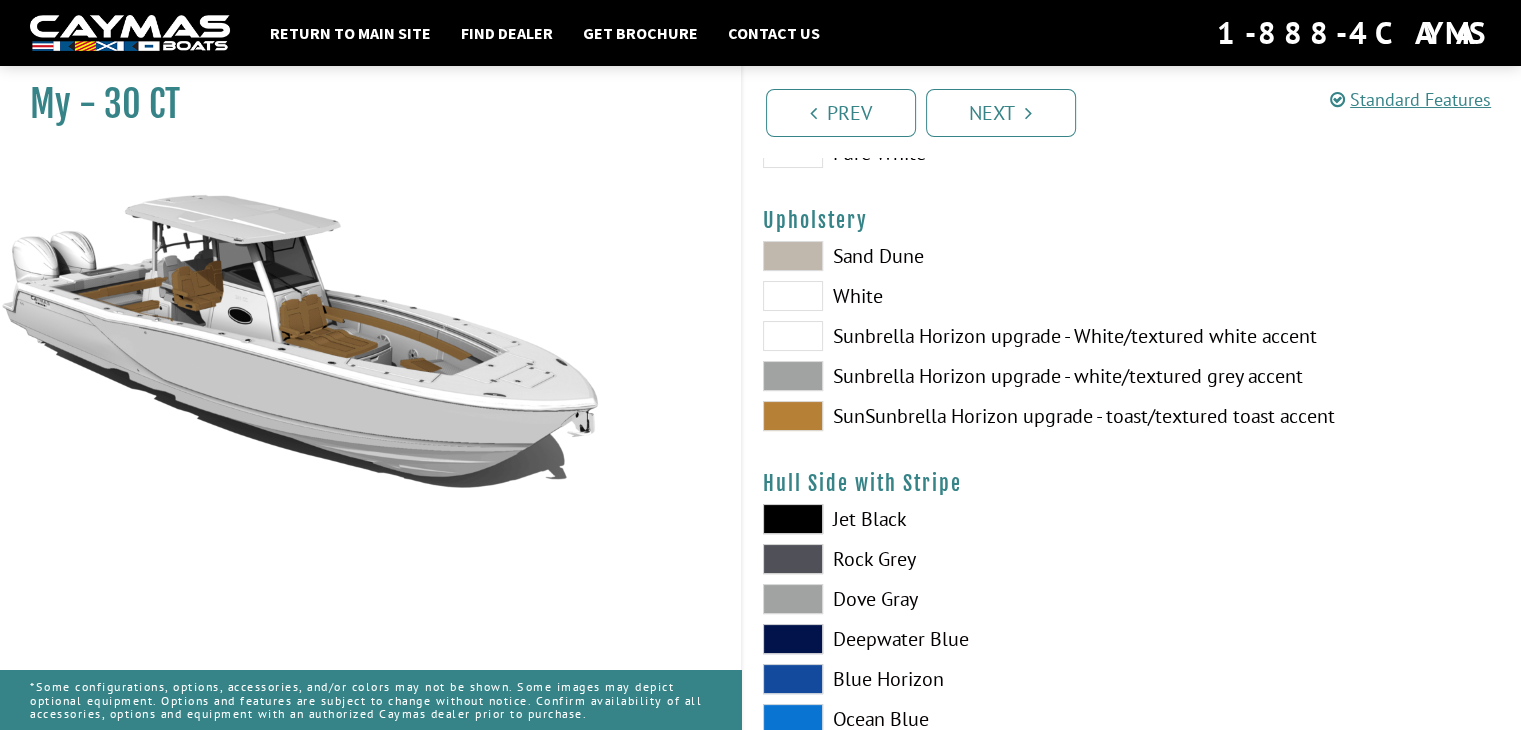 scroll, scrollTop: 135, scrollLeft: 0, axis: vertical 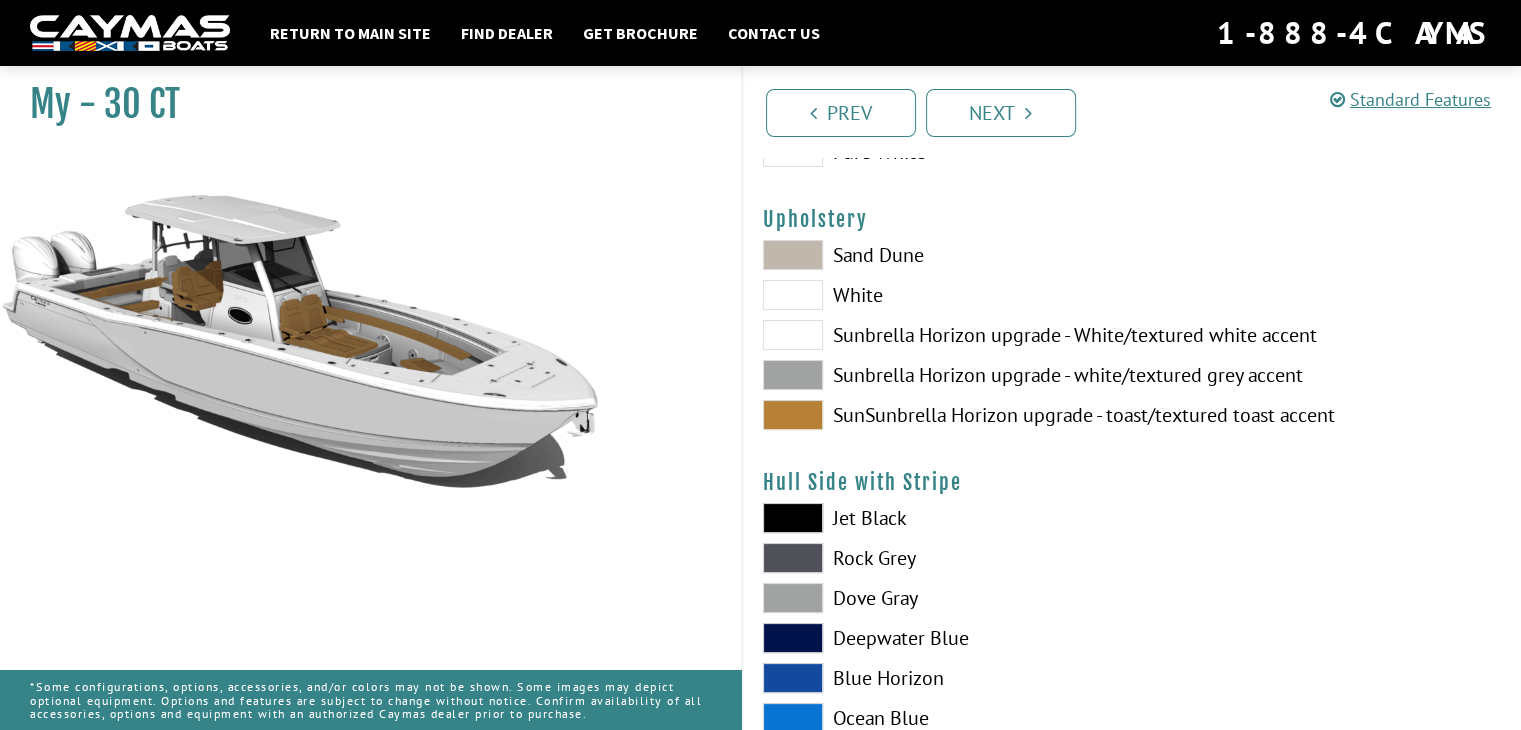 click at bounding box center (793, 375) 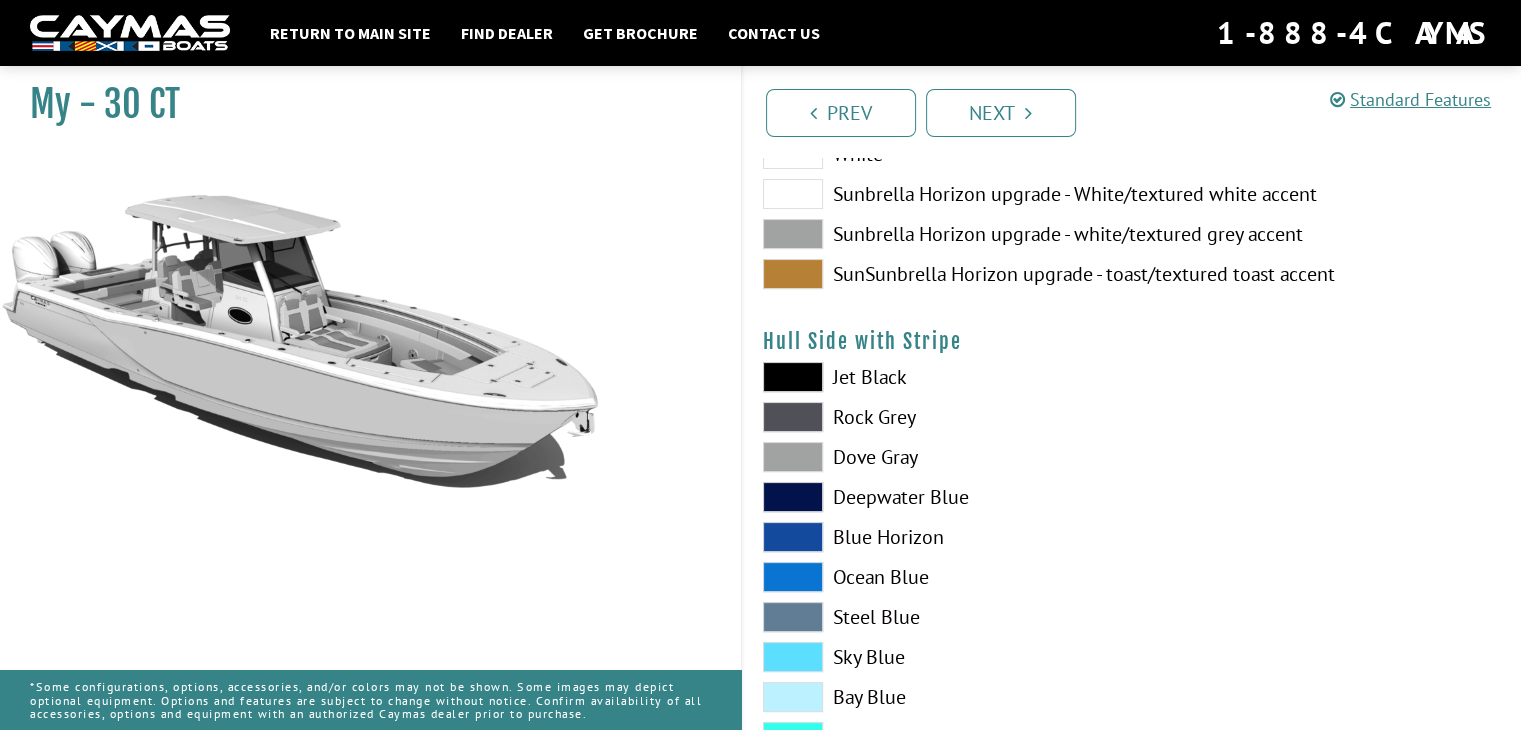 scroll, scrollTop: 278, scrollLeft: 0, axis: vertical 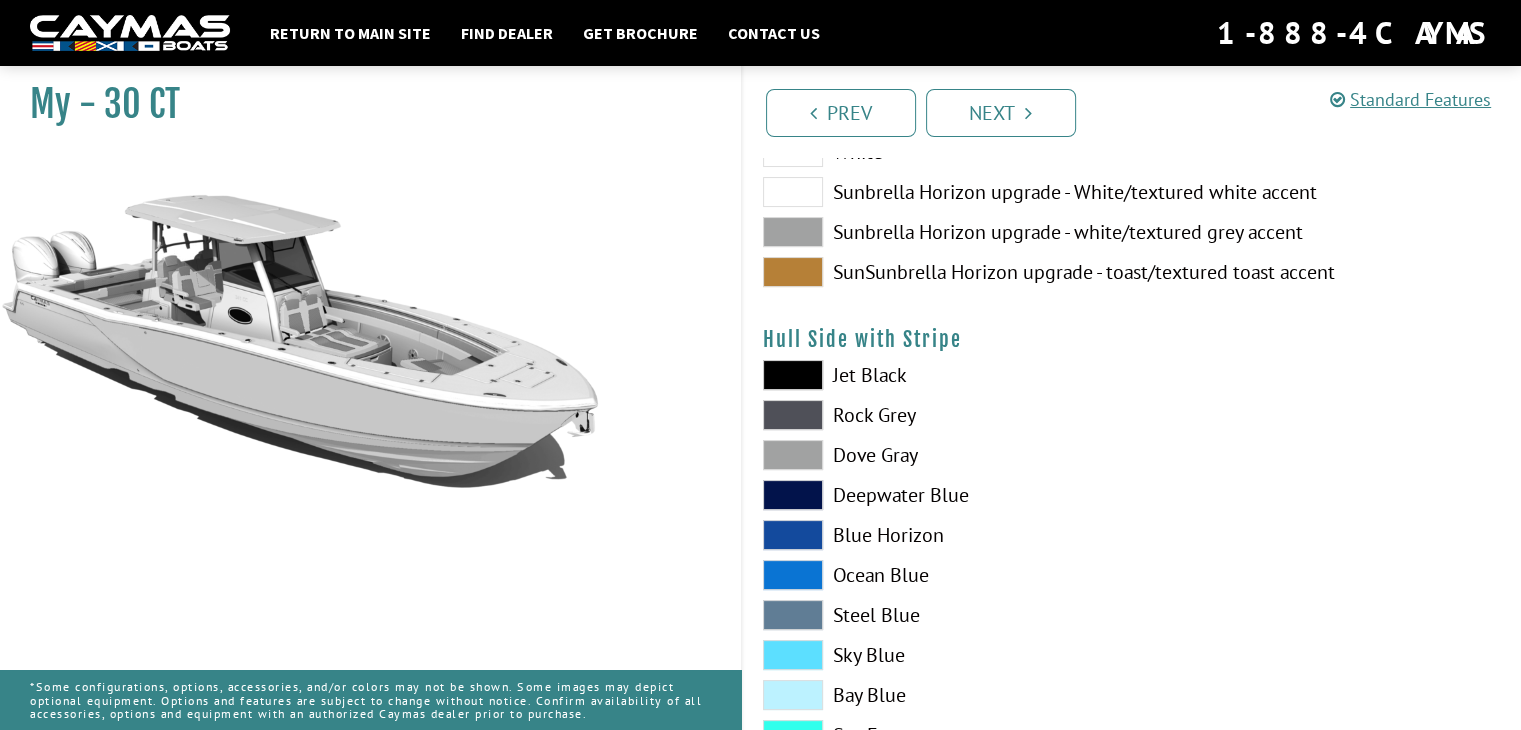 click at bounding box center [793, 375] 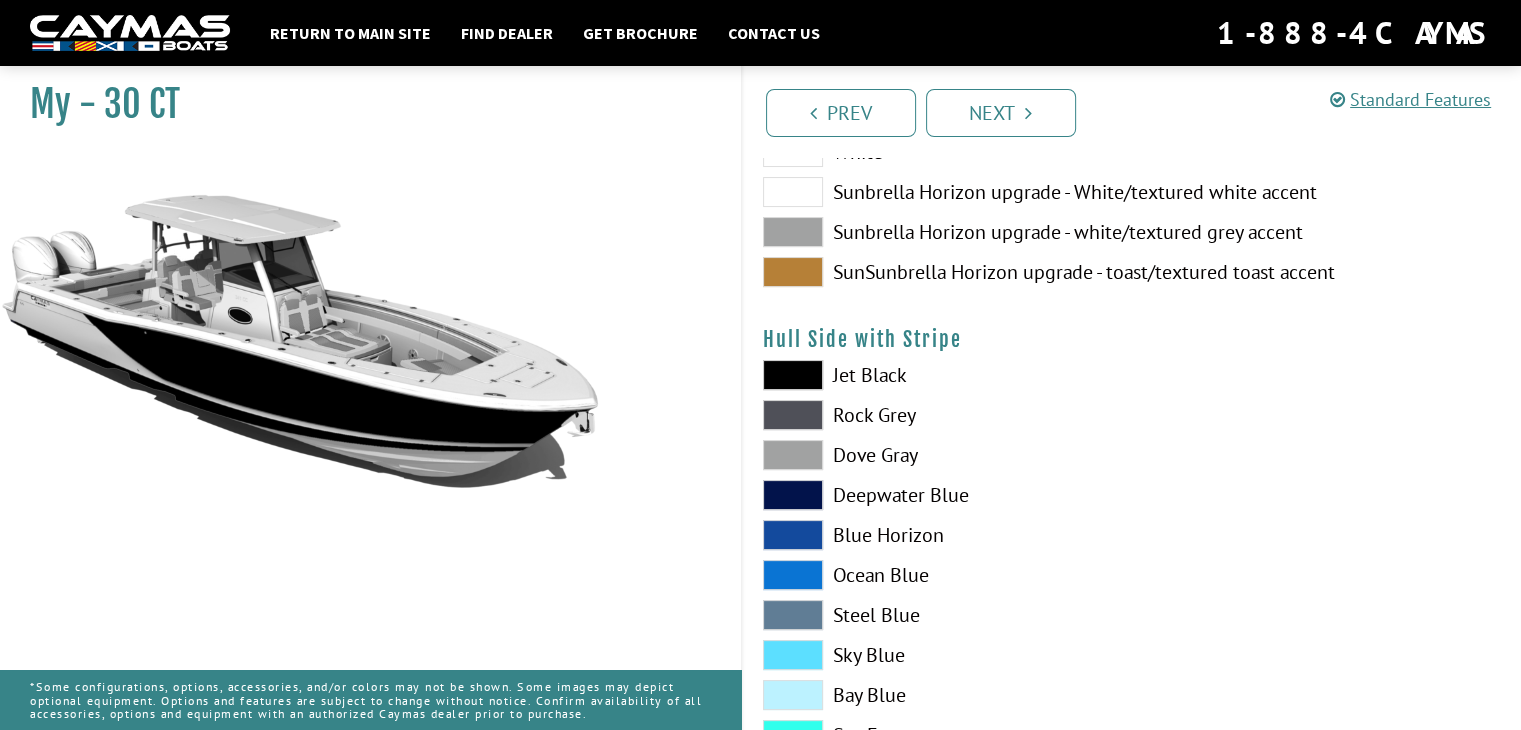 click at bounding box center [793, 415] 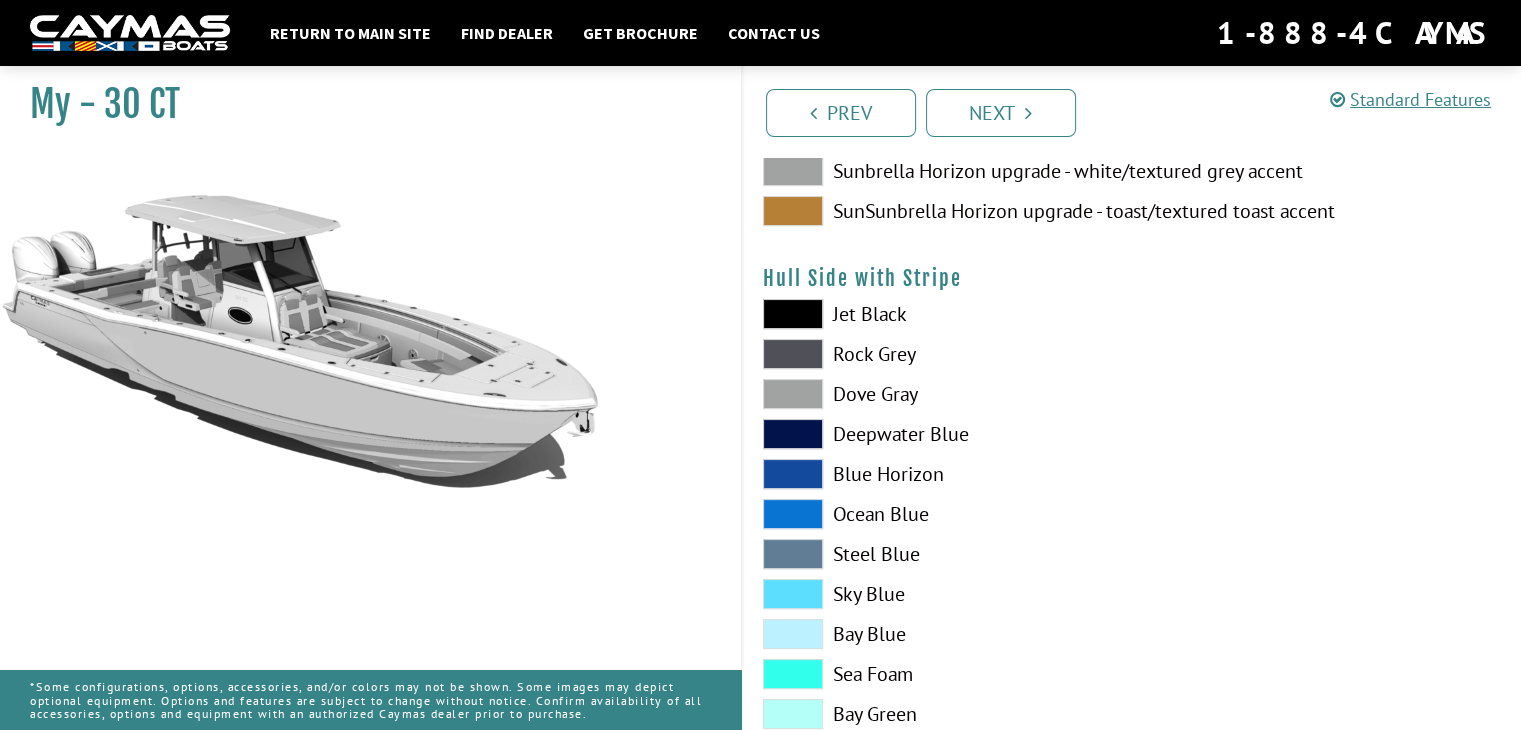 scroll, scrollTop: 340, scrollLeft: 0, axis: vertical 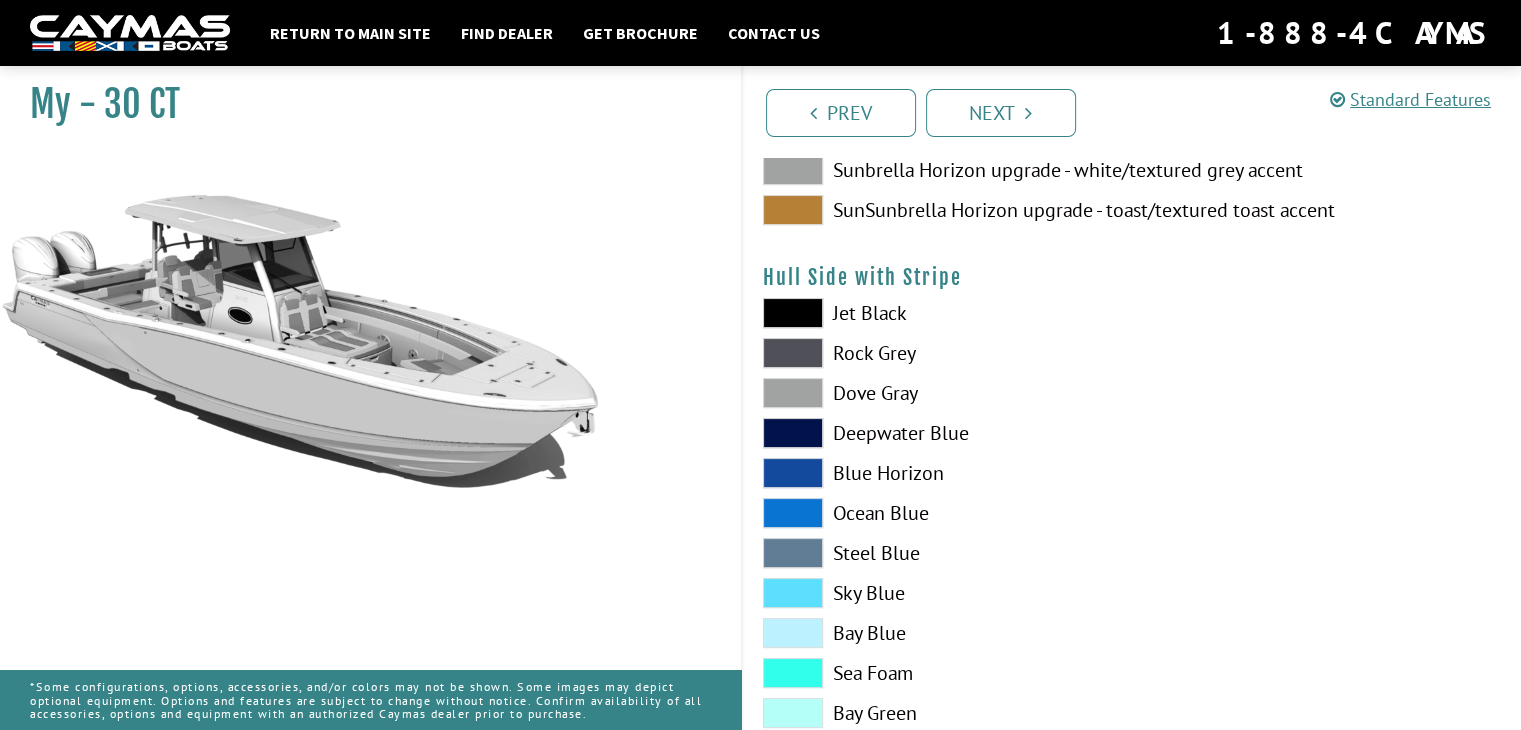 click at bounding box center (793, 353) 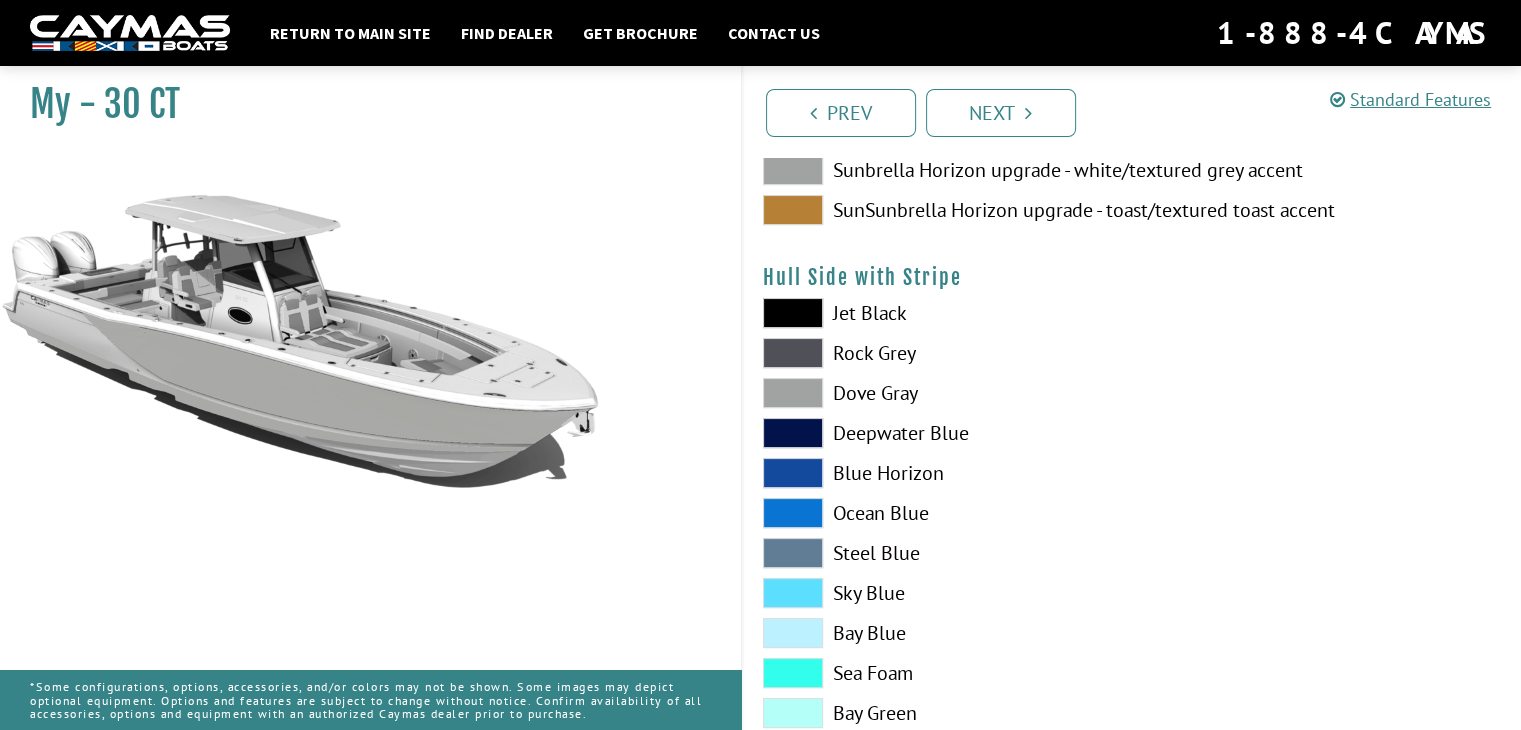 click at bounding box center (793, 353) 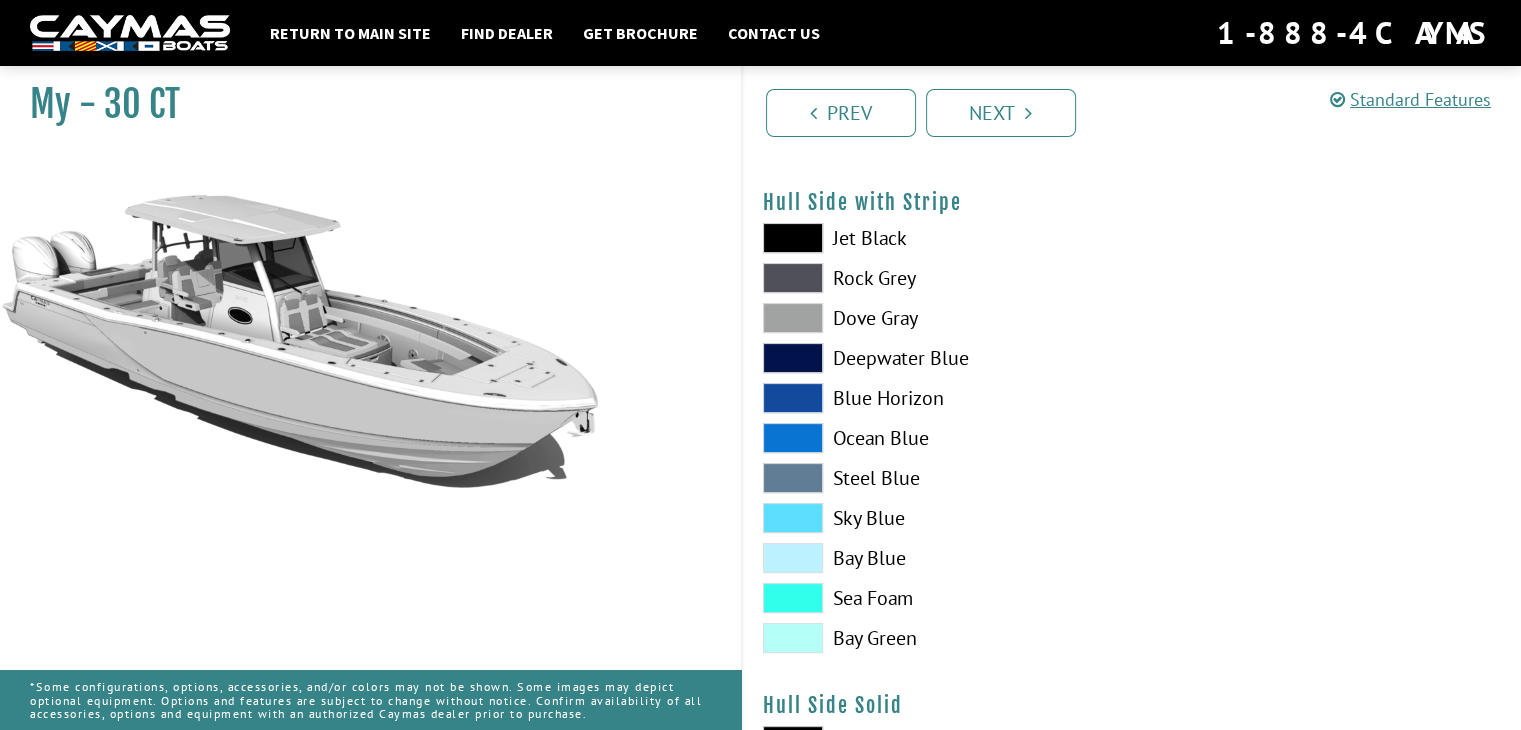 scroll, scrollTop: 418, scrollLeft: 0, axis: vertical 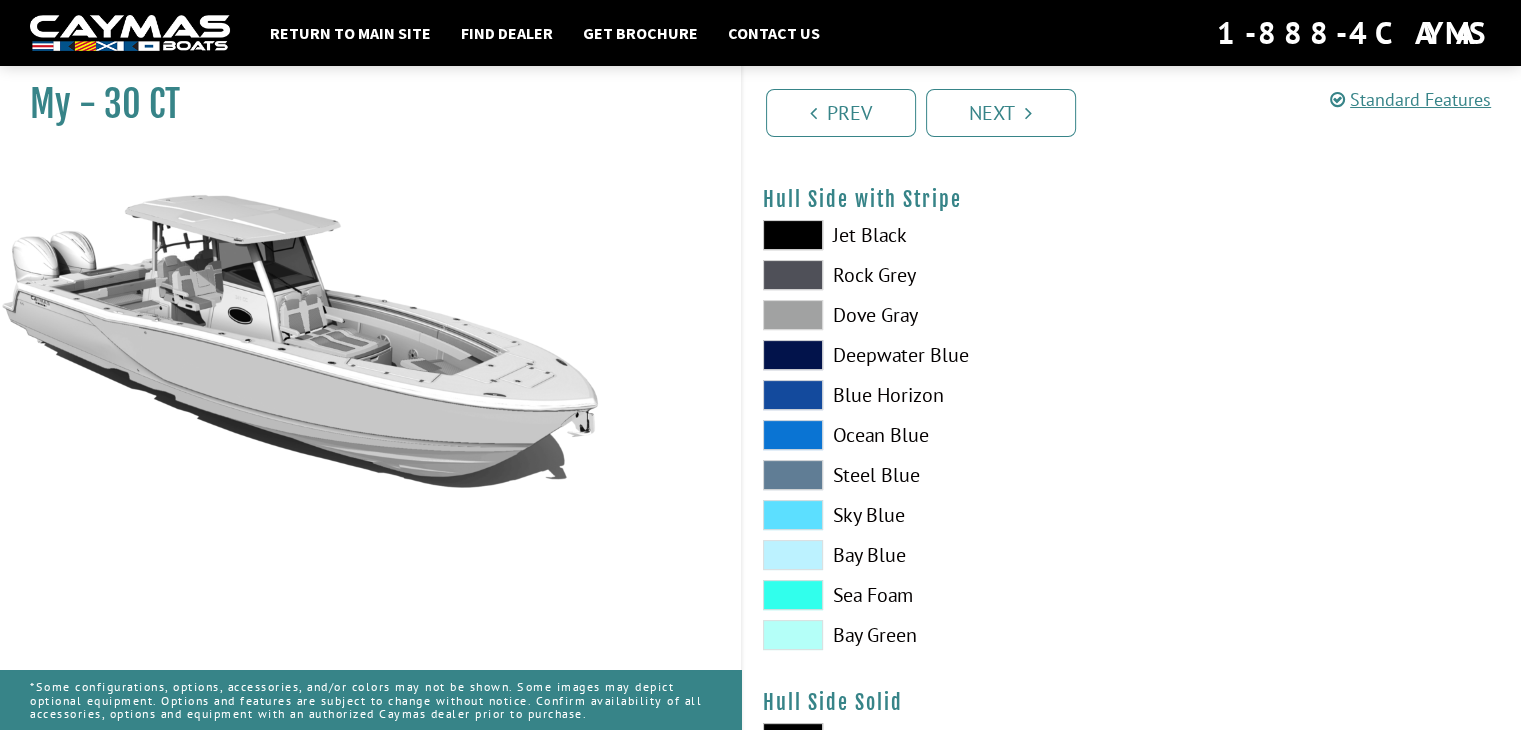 click at bounding box center (793, 315) 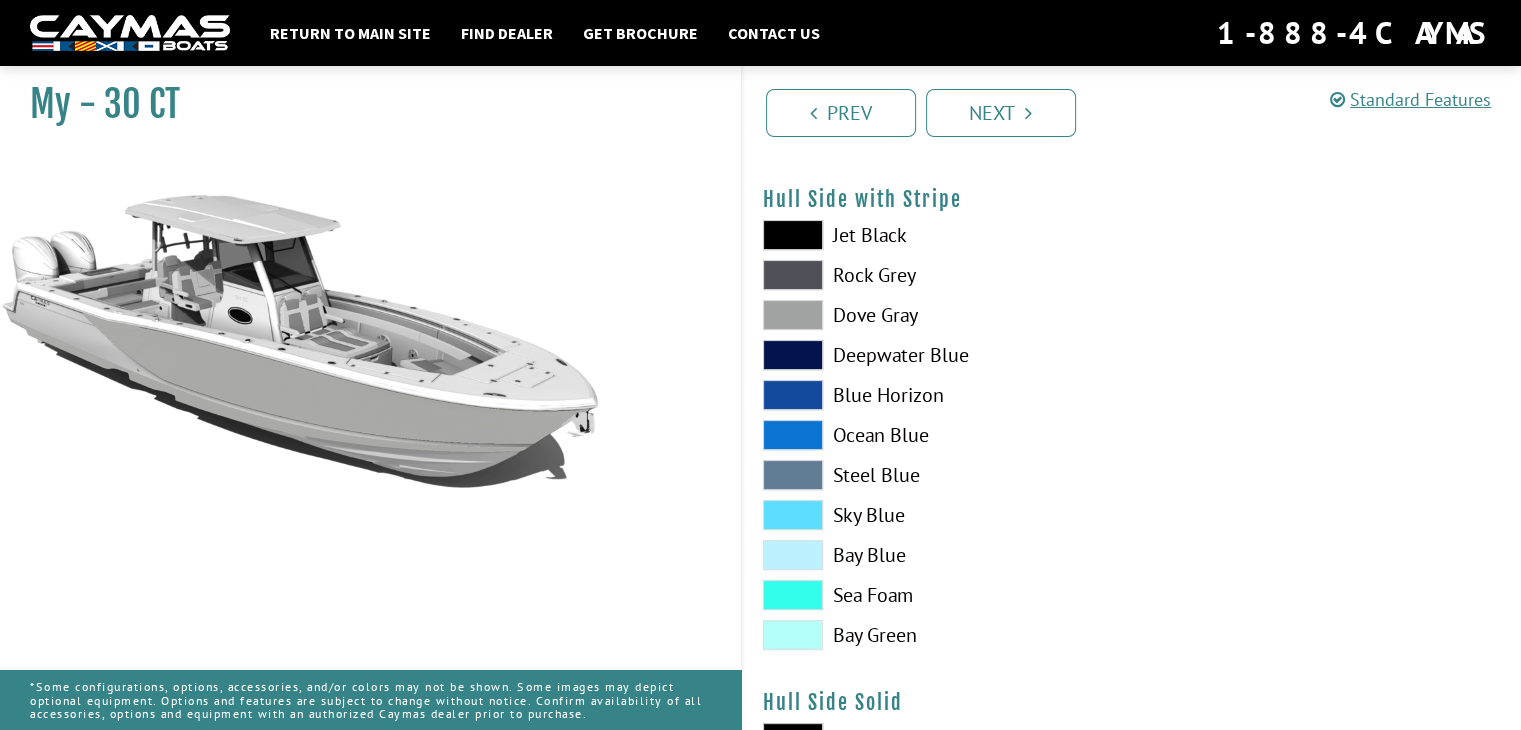 click at bounding box center [793, 355] 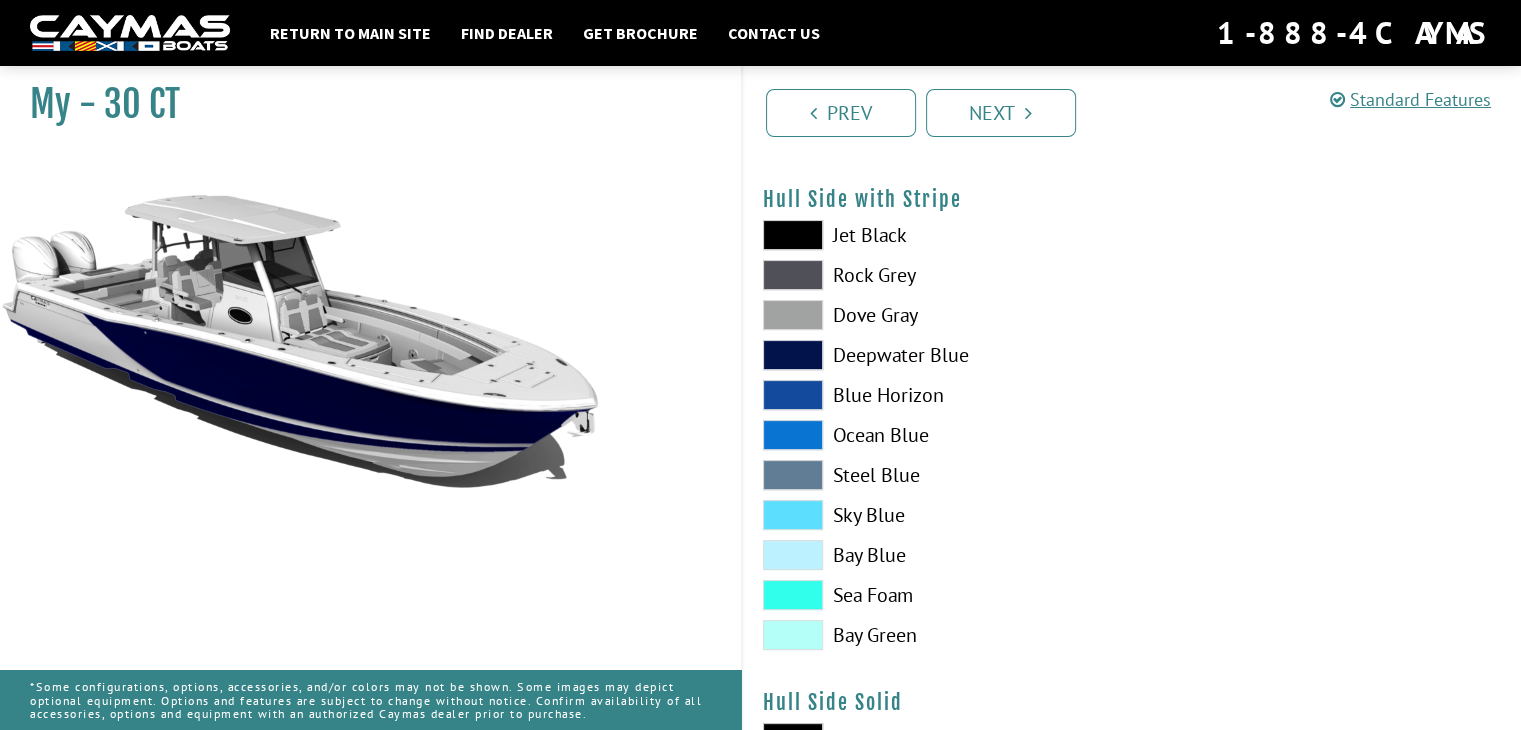 click at bounding box center (793, 395) 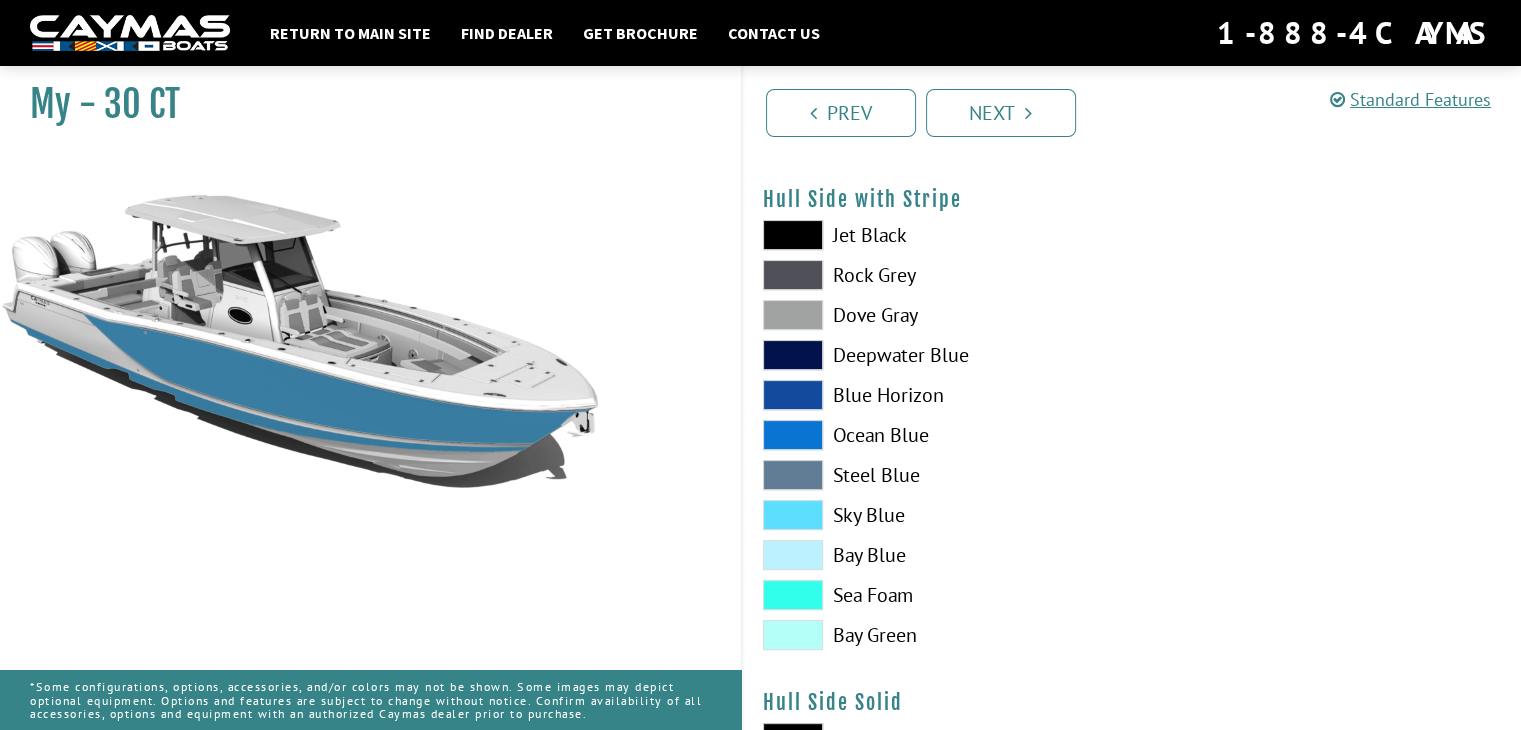 click at bounding box center (793, 435) 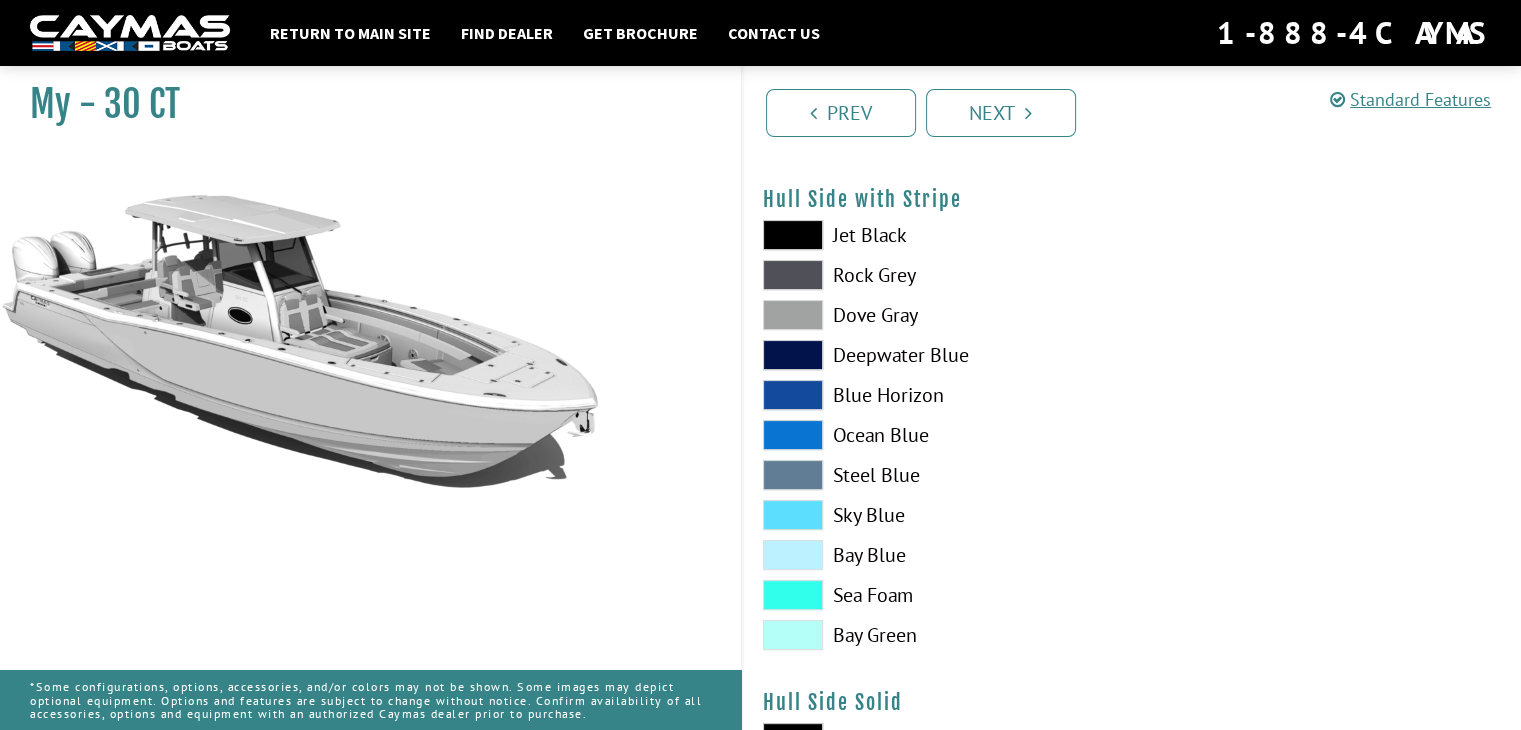 click at bounding box center (793, 475) 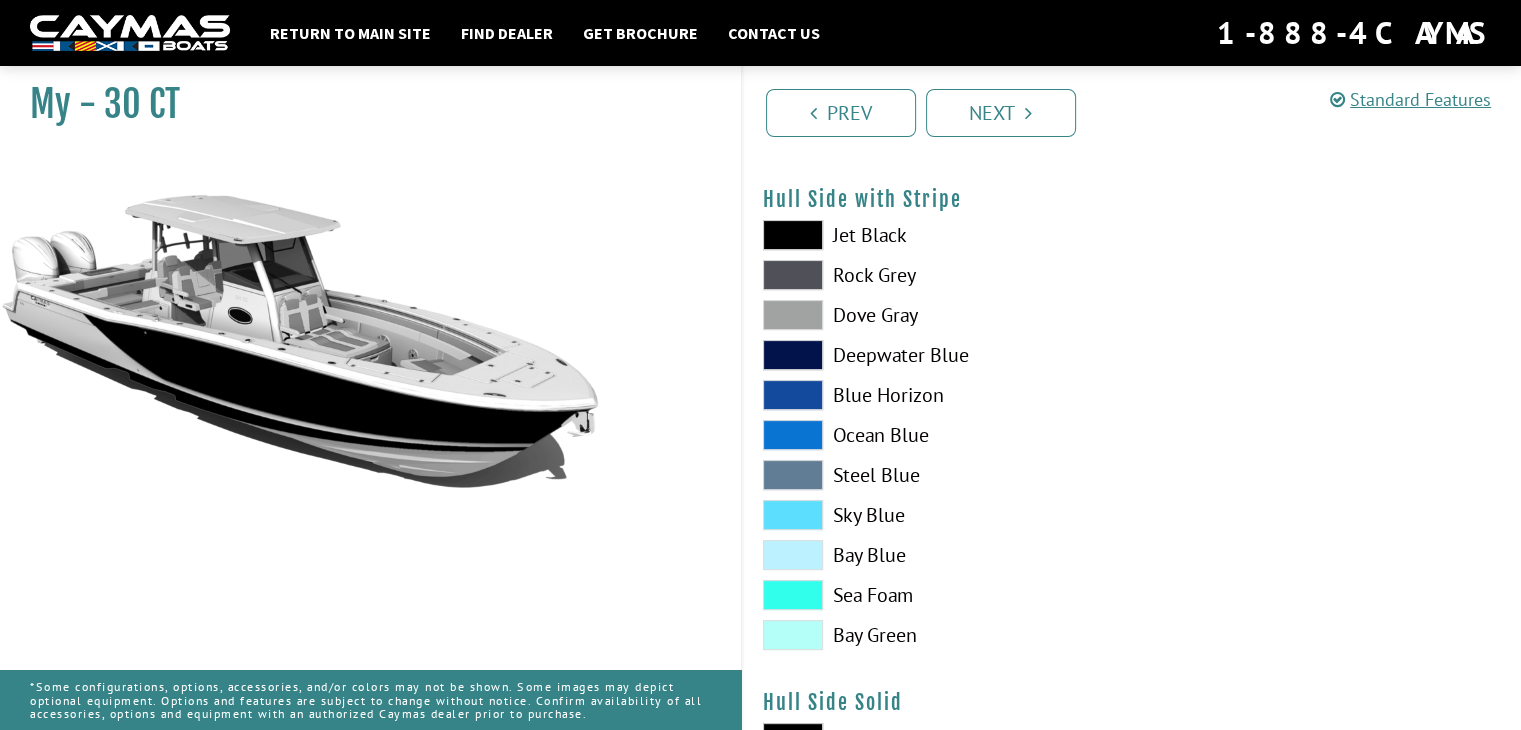 click at bounding box center [793, 315] 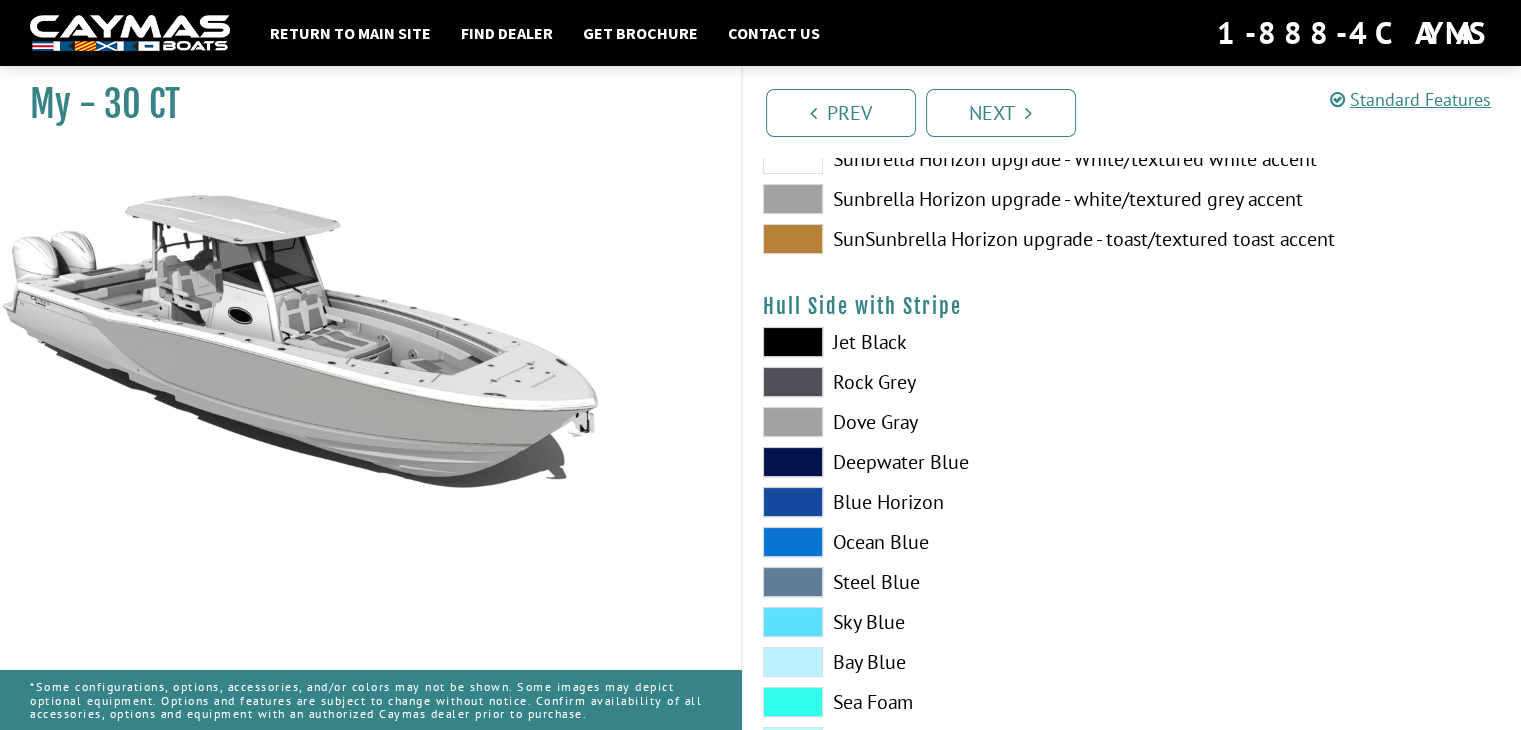 scroll, scrollTop: 310, scrollLeft: 0, axis: vertical 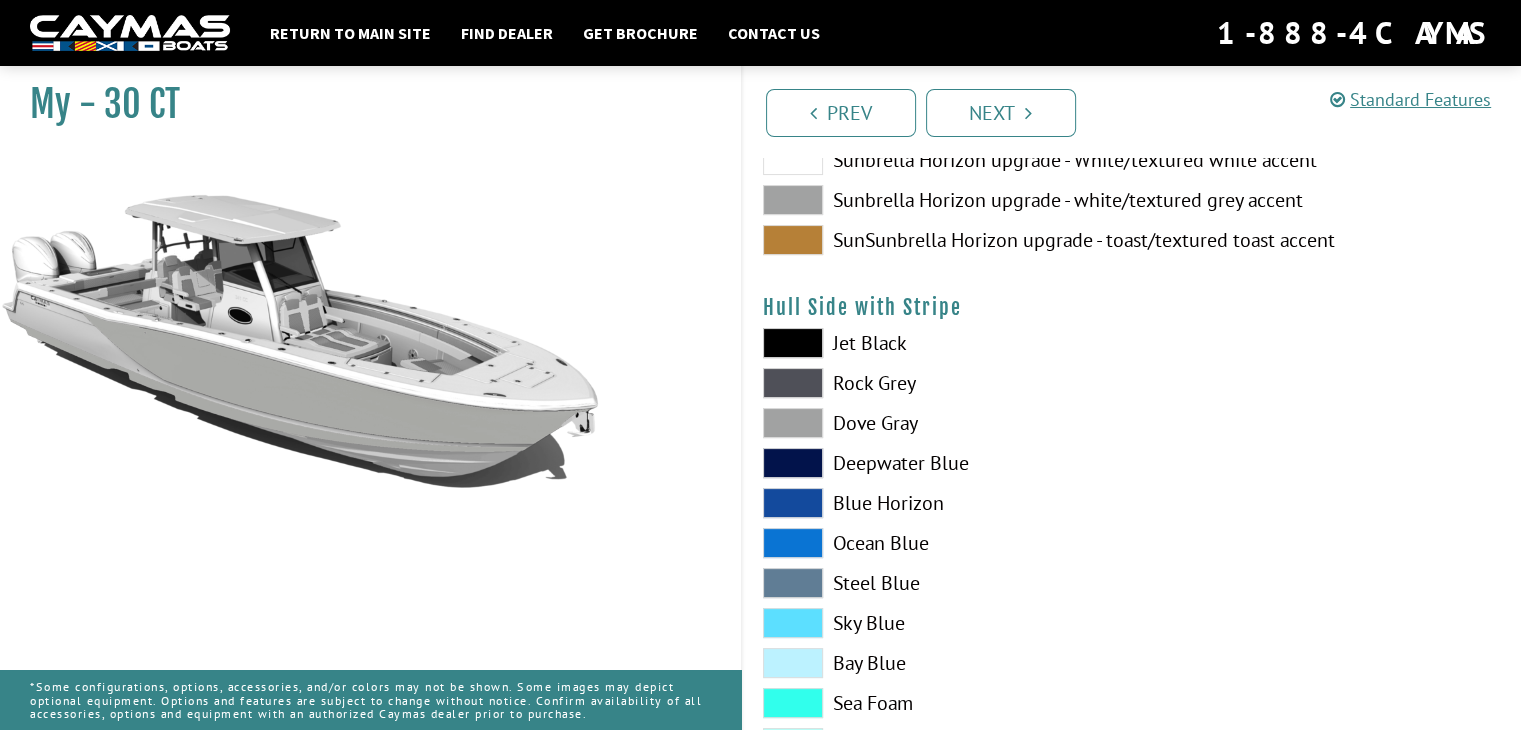 click at bounding box center (793, 343) 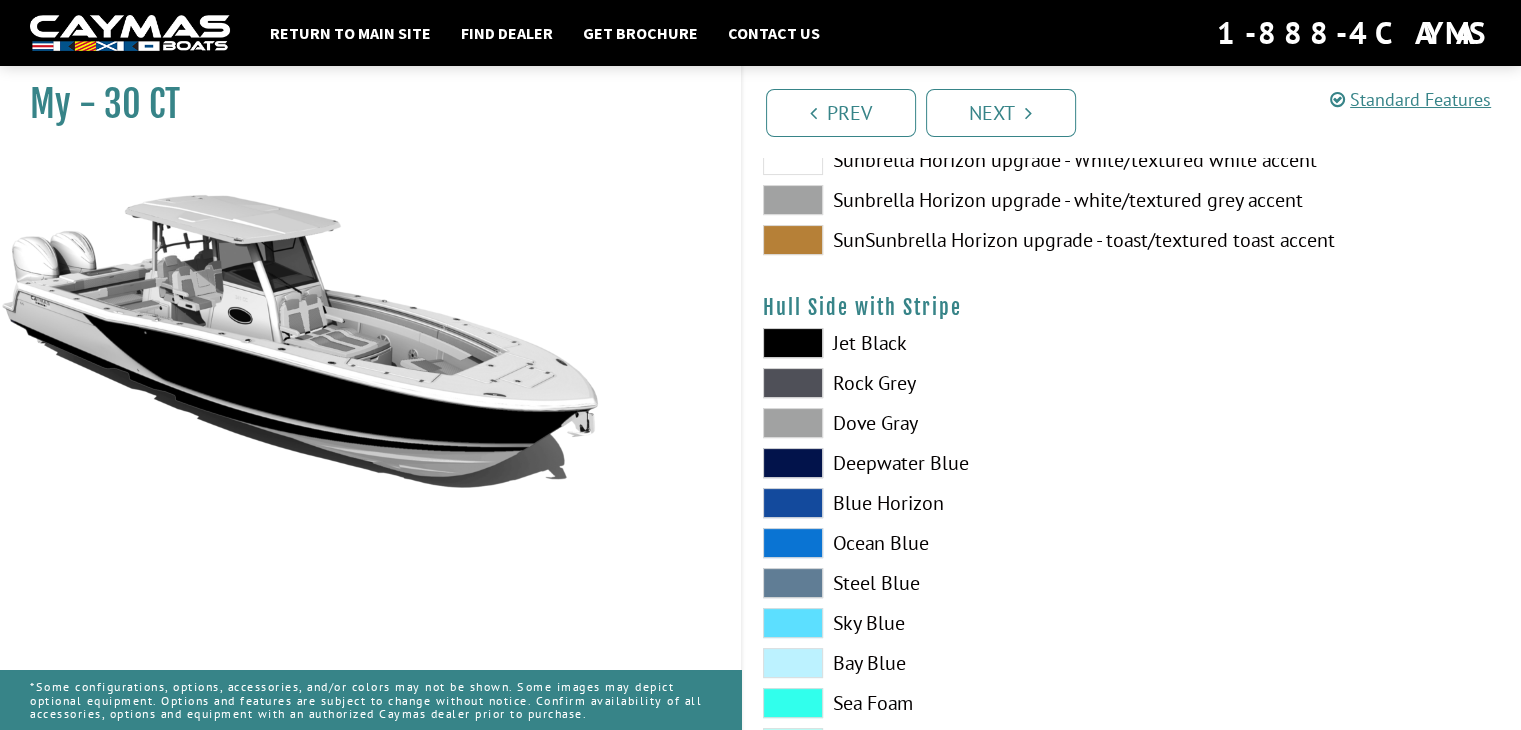 click at bounding box center [793, 383] 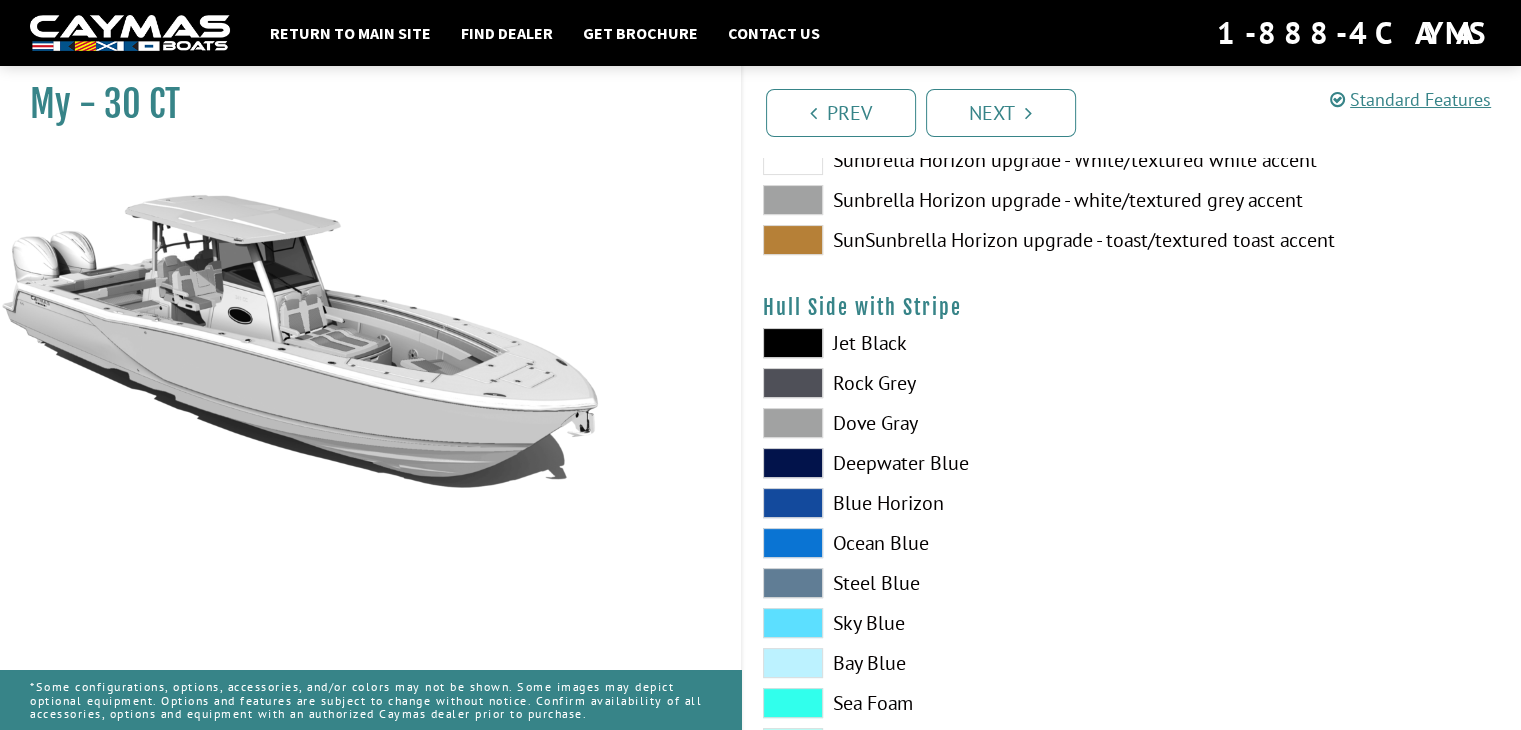 click at bounding box center [793, 423] 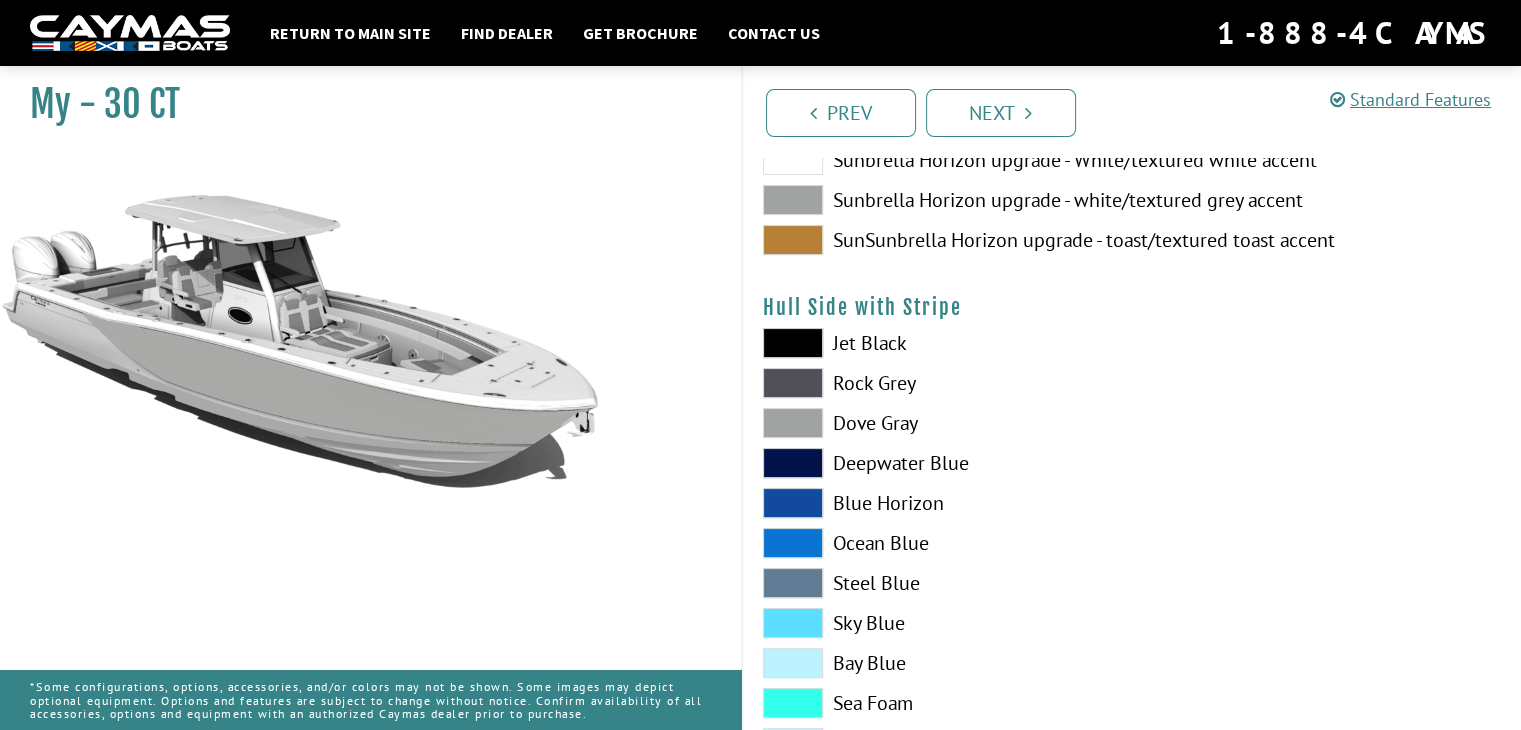 click at bounding box center (793, 383) 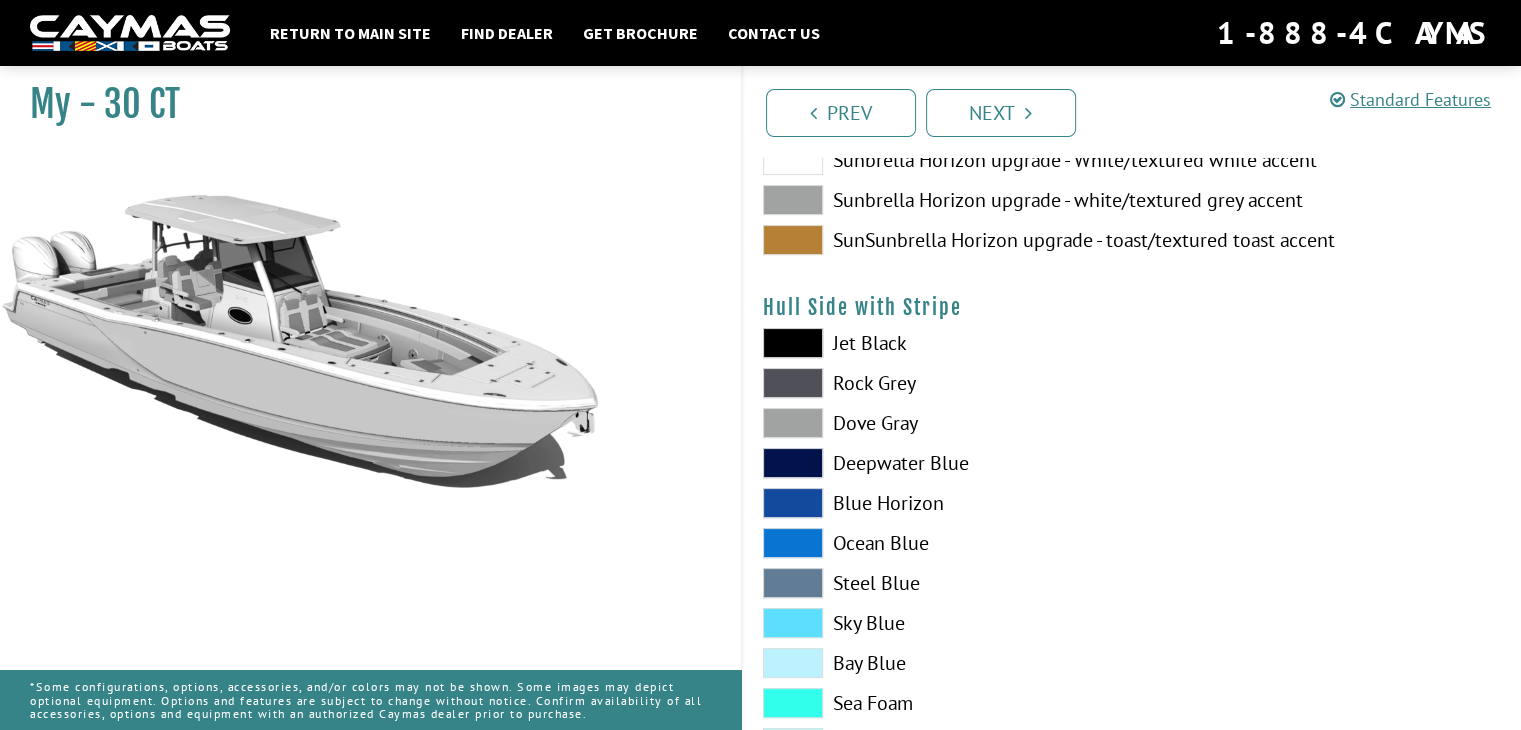 click at bounding box center (793, 423) 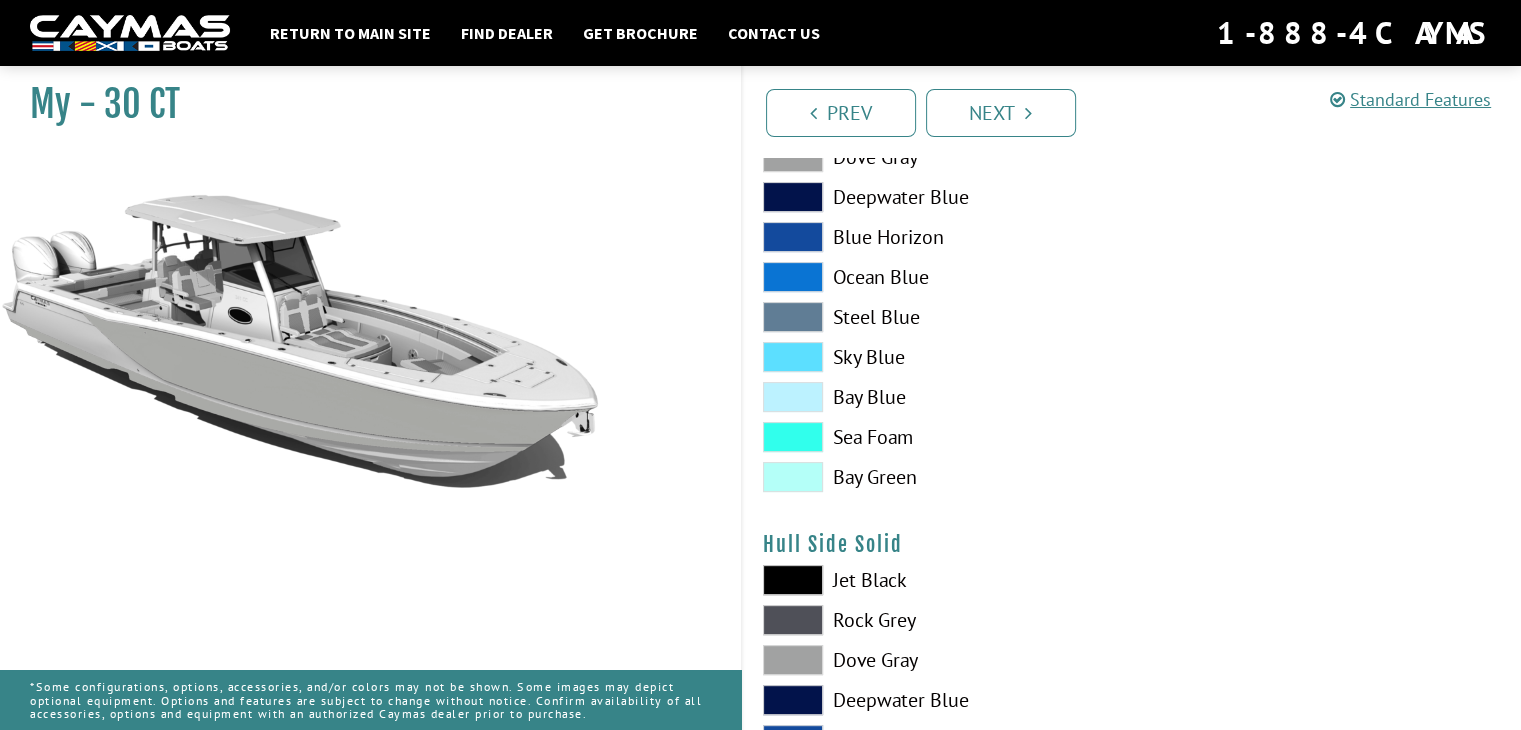 scroll, scrollTop: 584, scrollLeft: 0, axis: vertical 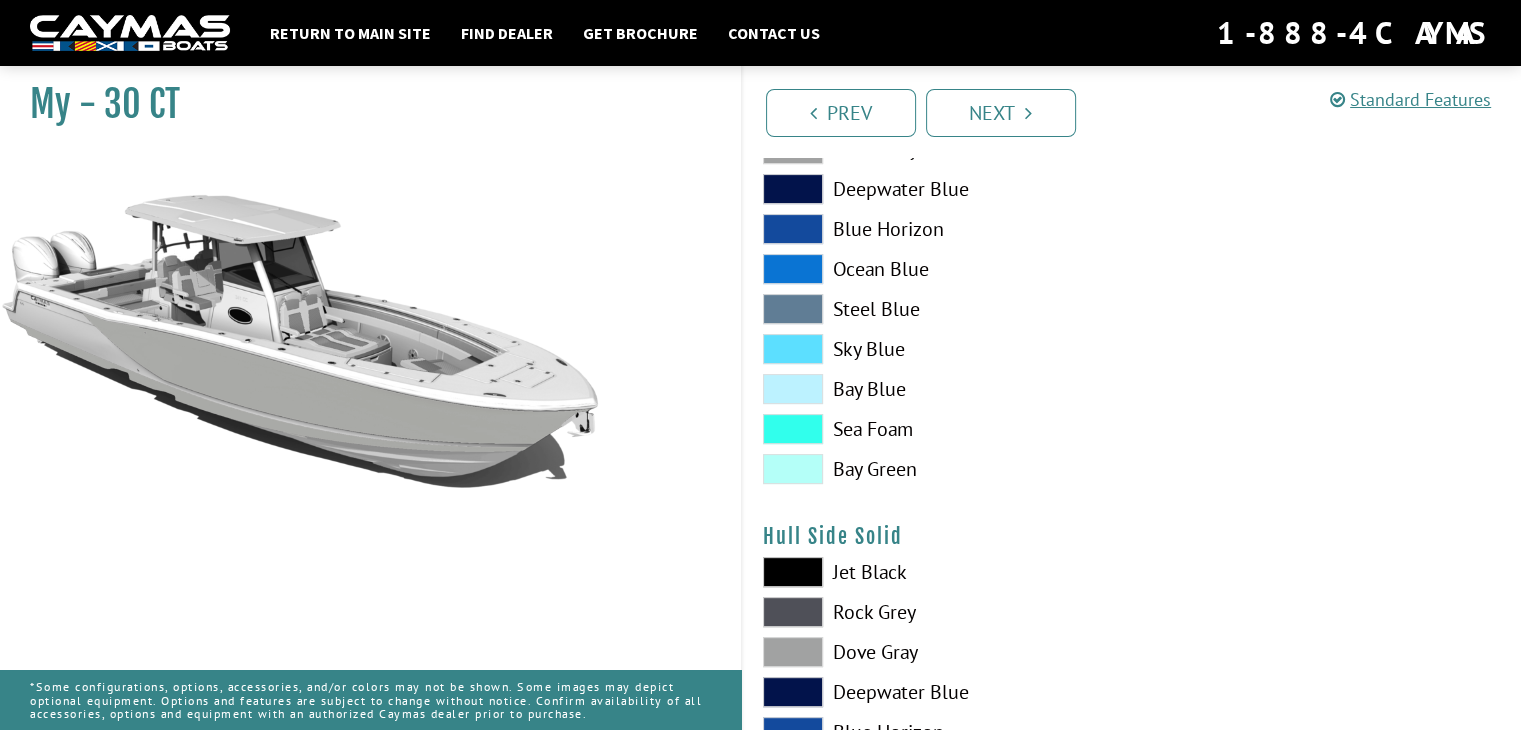 click at bounding box center [793, 652] 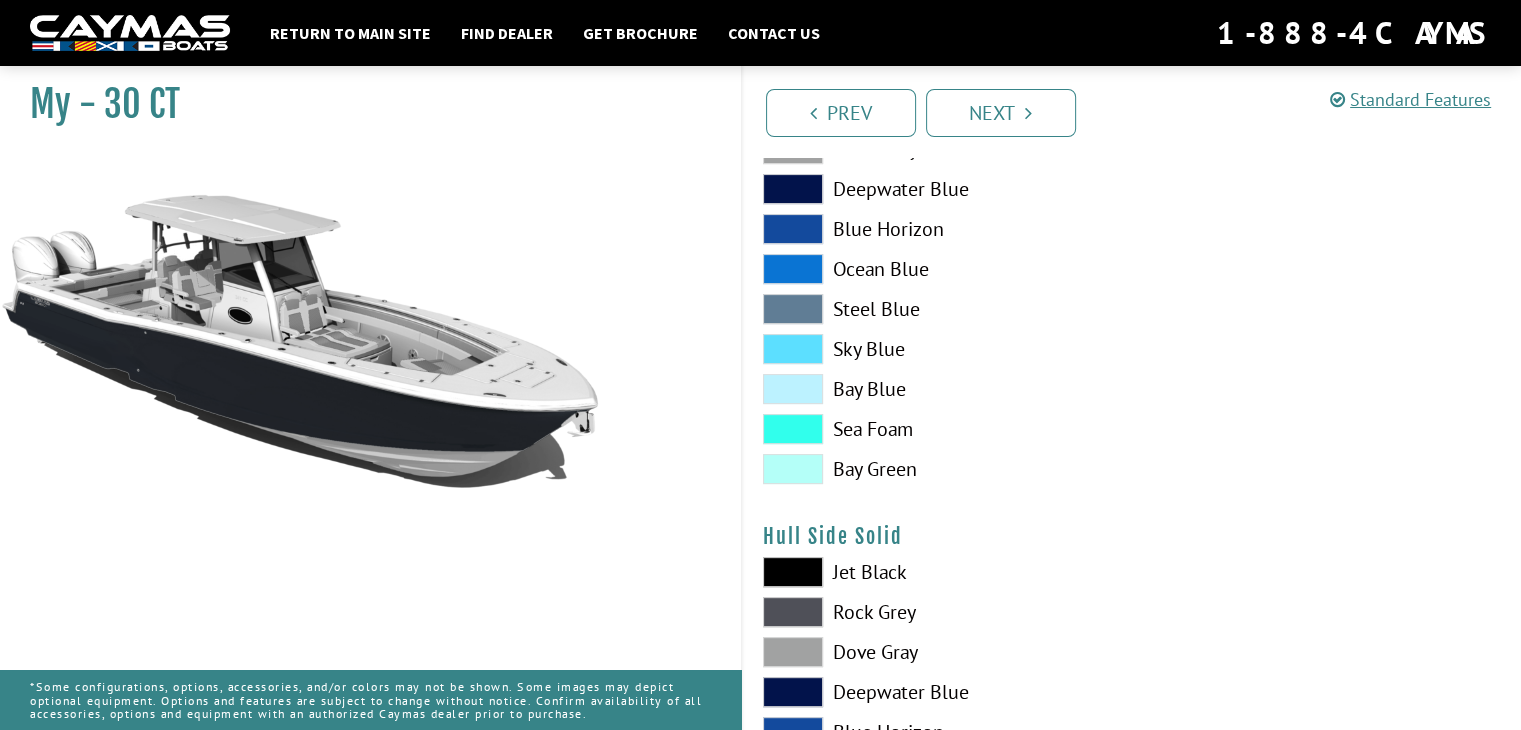 click on "Jet Black
Rock Grey
Dove Gray
Deepwater Blue
Blue Horizon
Ocean Blue" at bounding box center [937, 777] 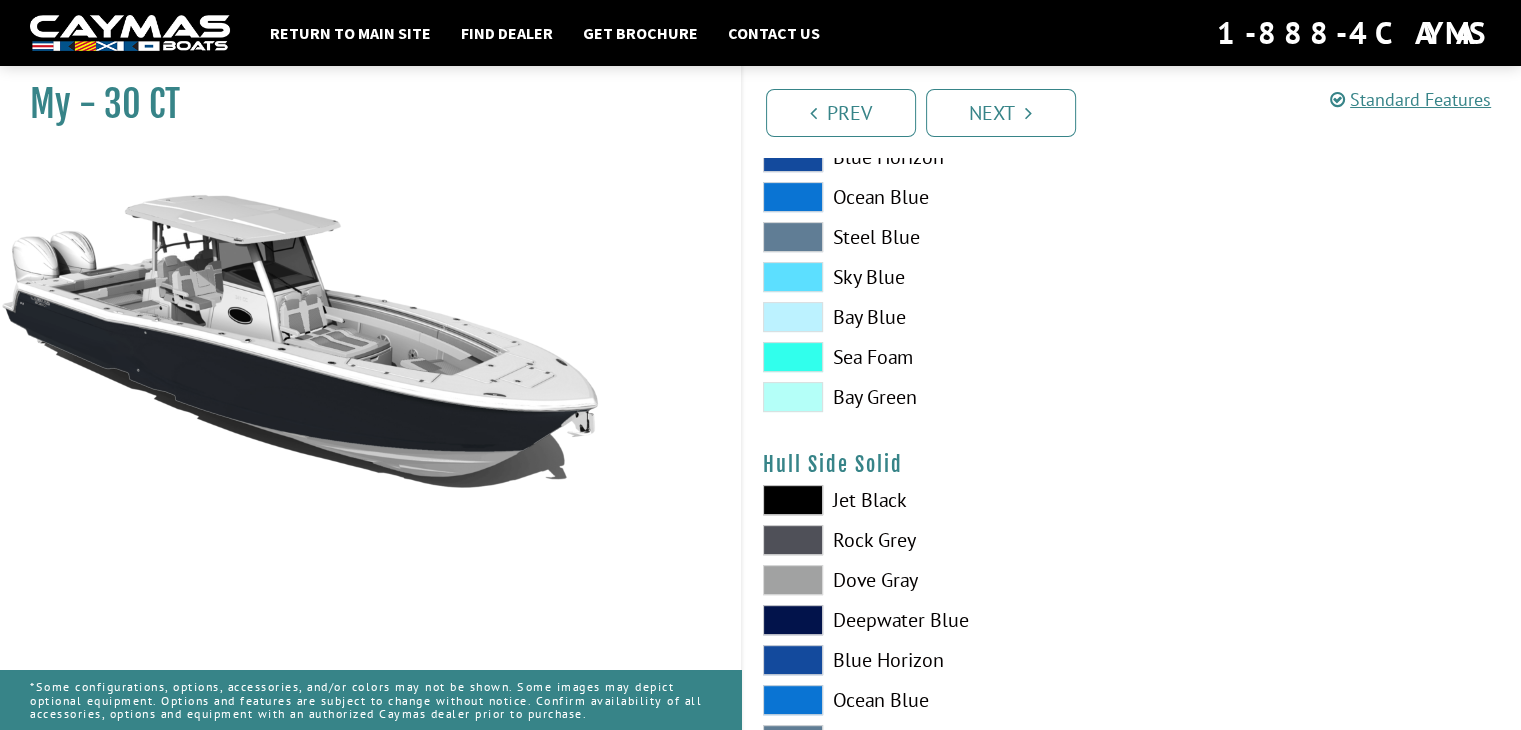 scroll, scrollTop: 662, scrollLeft: 0, axis: vertical 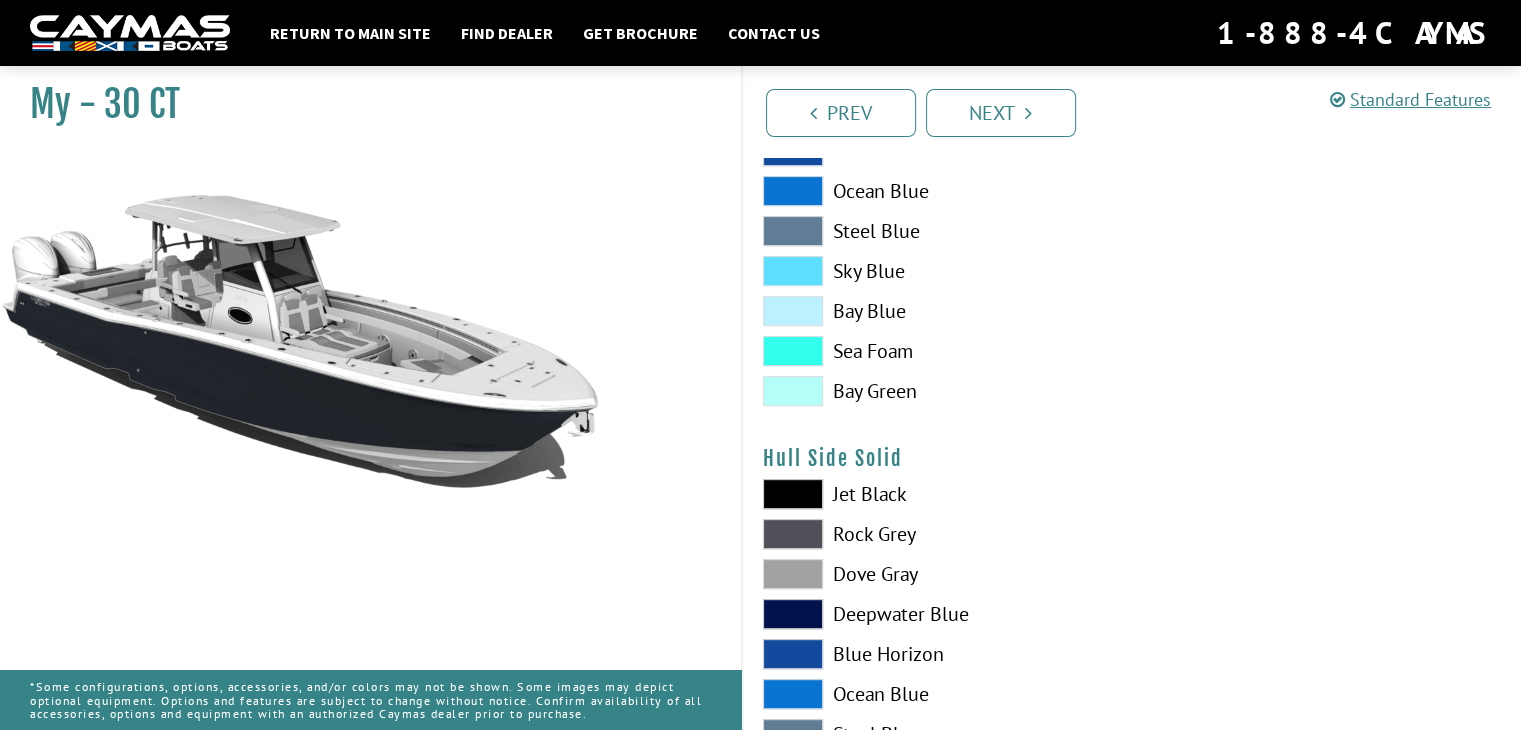 click at bounding box center [793, 494] 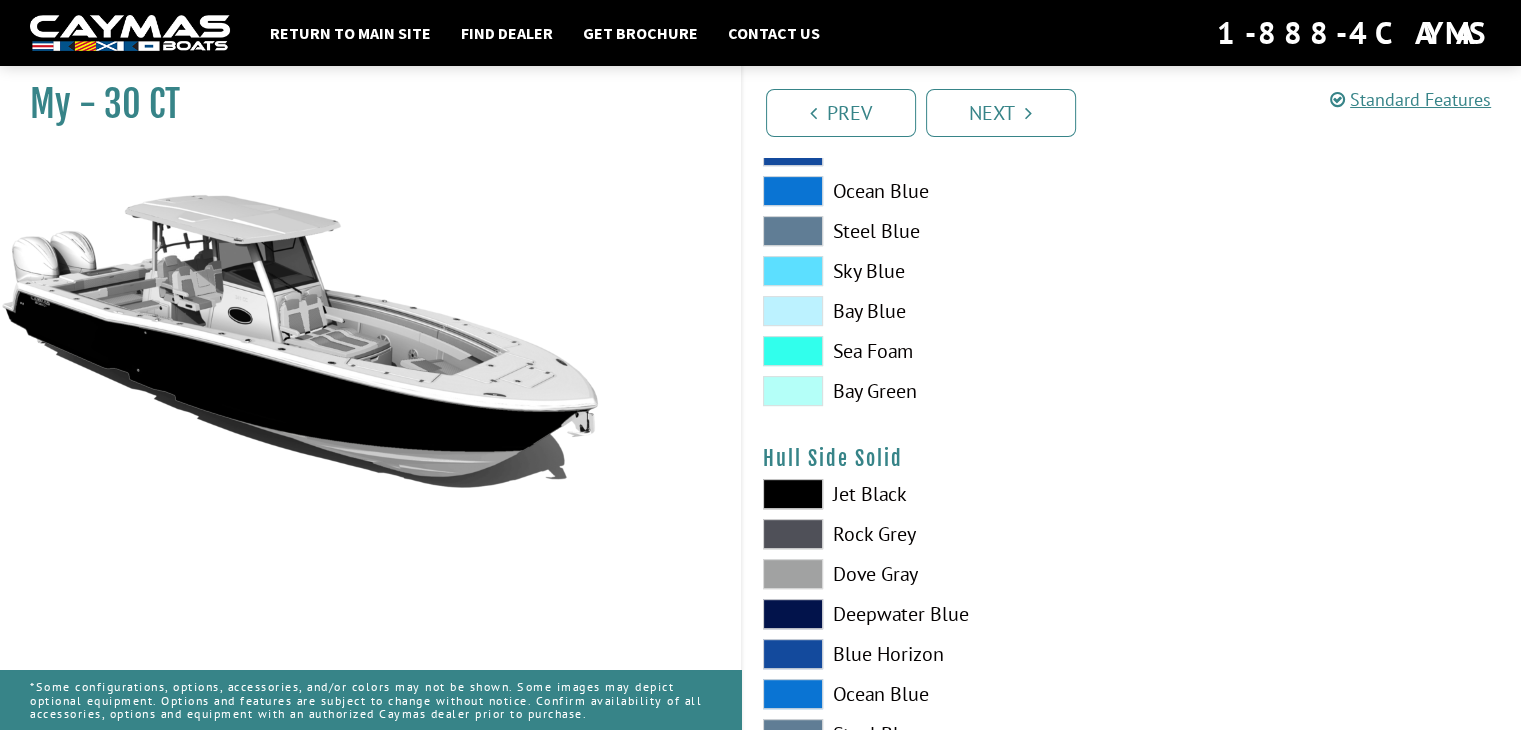 scroll, scrollTop: 758, scrollLeft: 0, axis: vertical 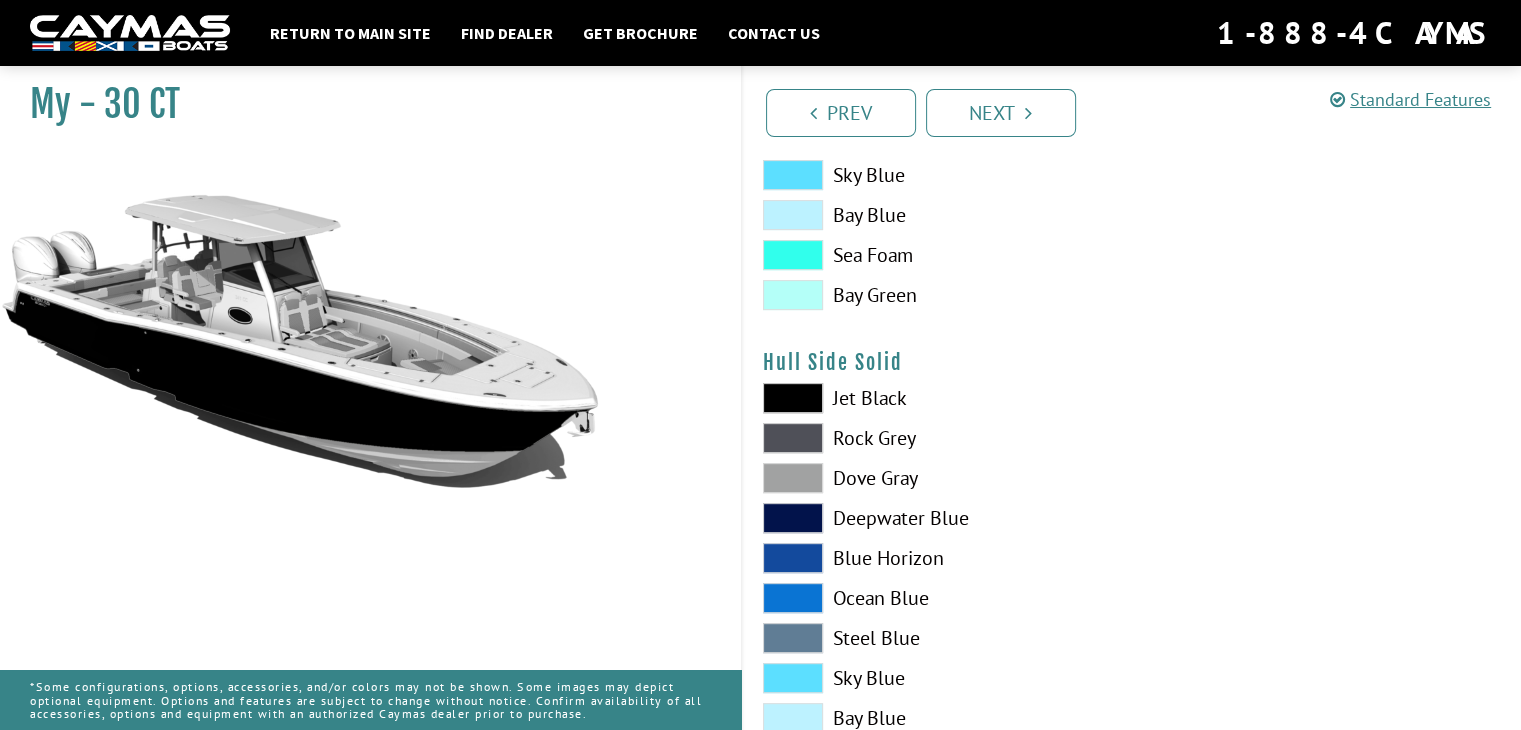 click at bounding box center (793, 438) 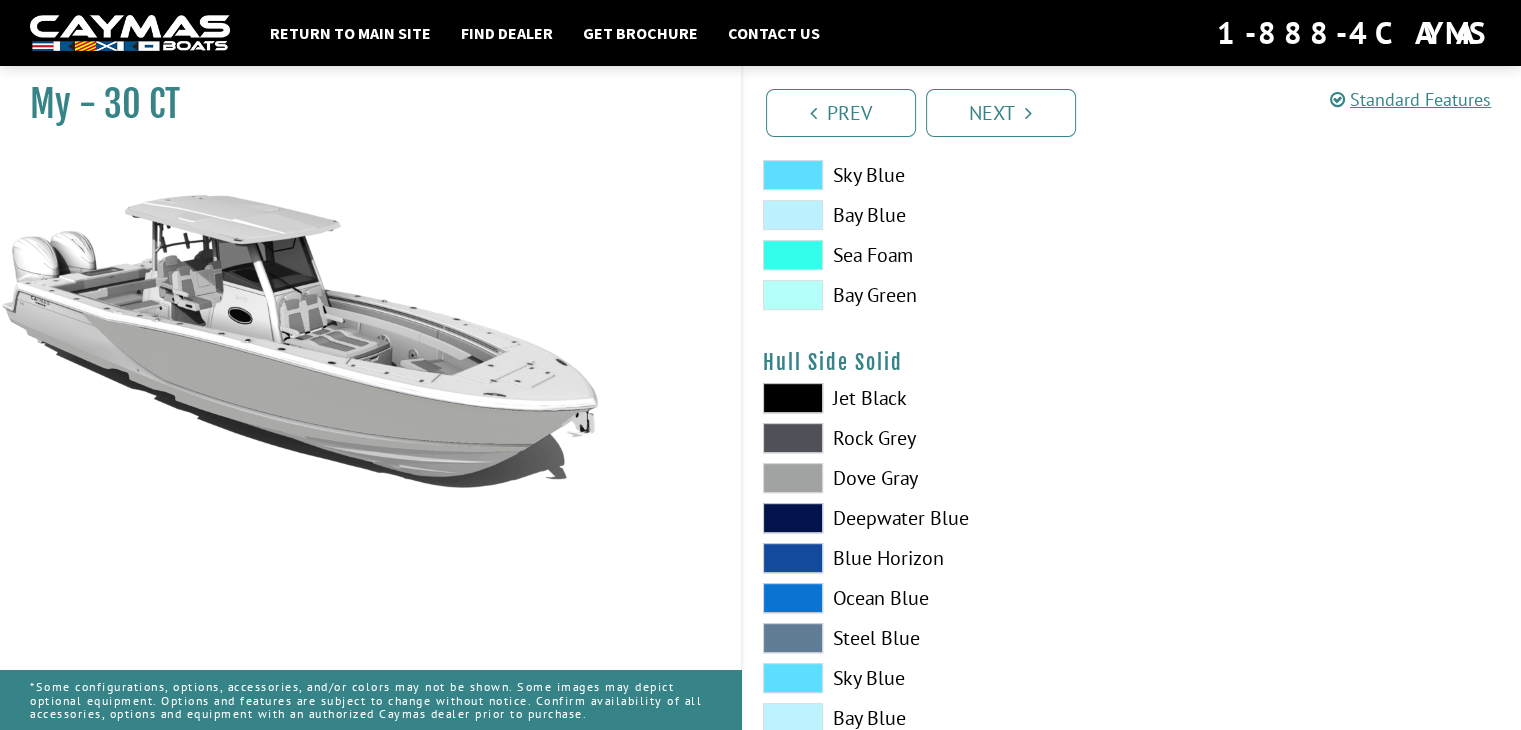 click at bounding box center [793, 478] 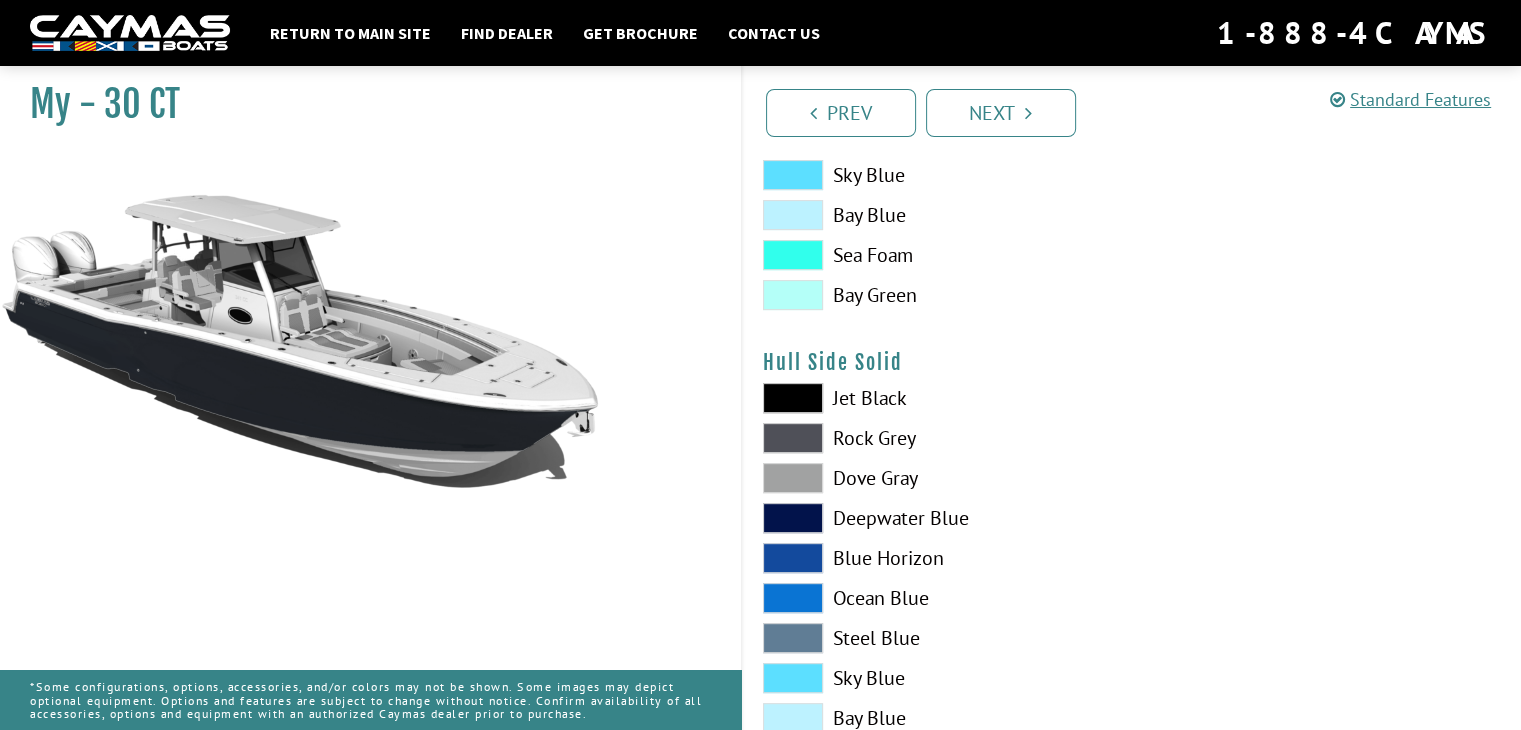 click at bounding box center (793, 518) 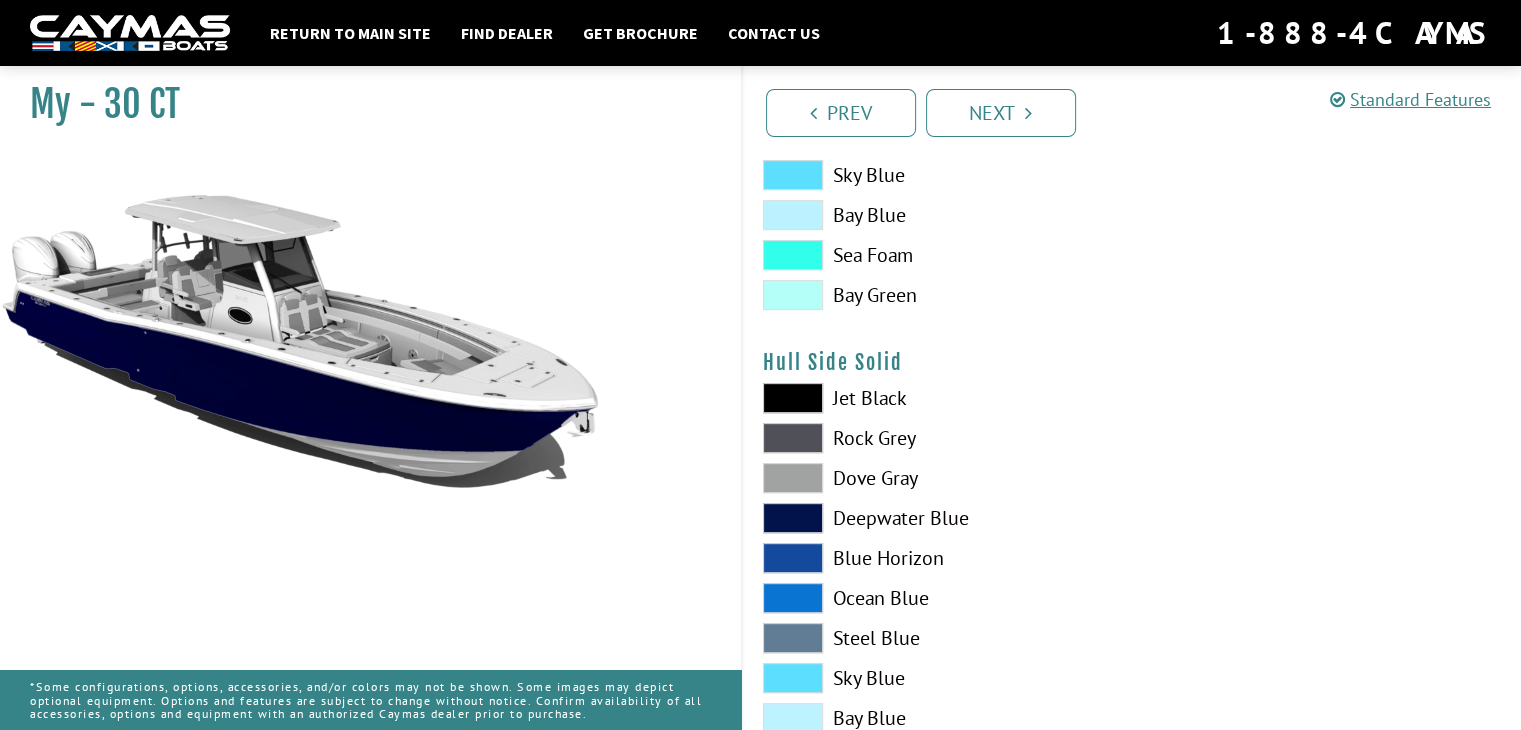 click at bounding box center (793, 478) 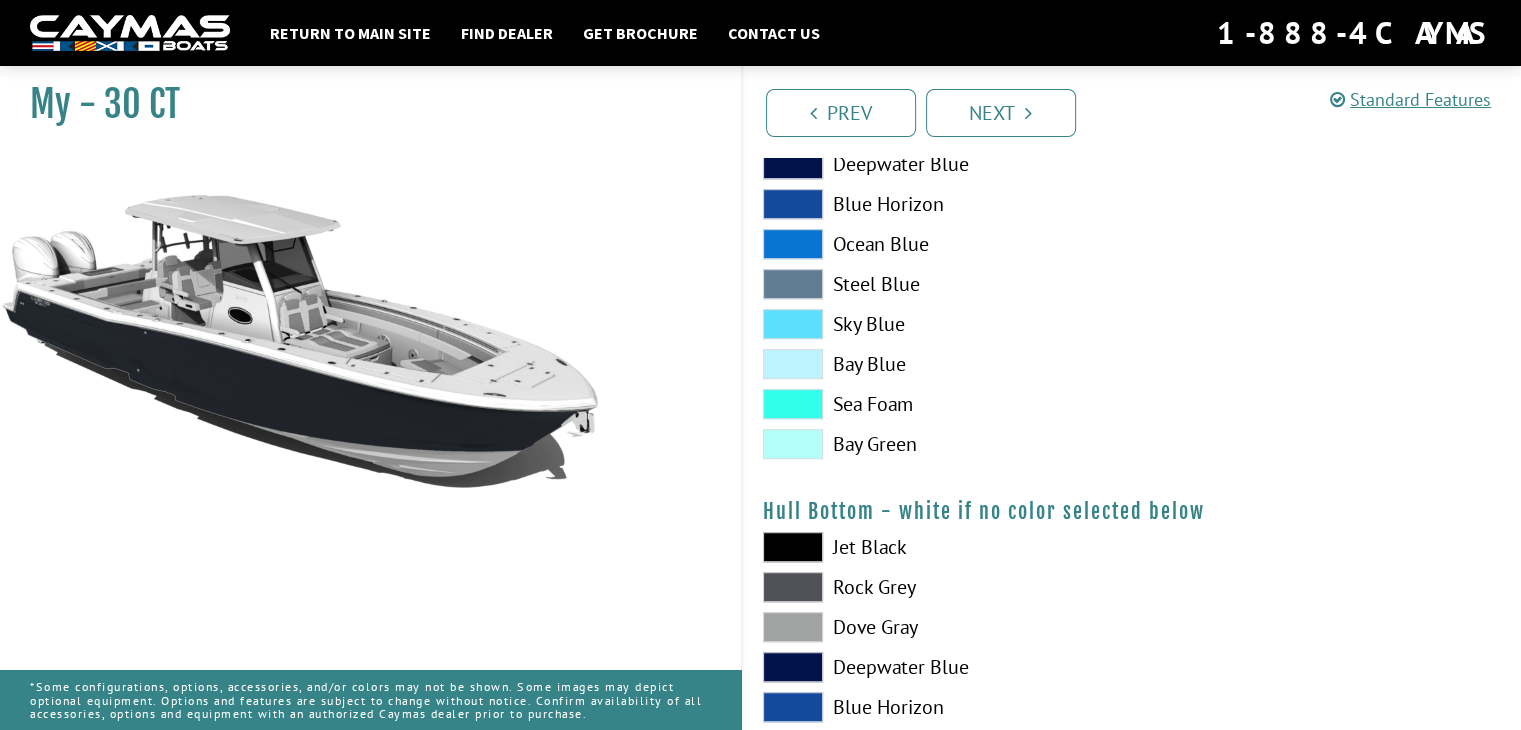 scroll, scrollTop: 1266, scrollLeft: 0, axis: vertical 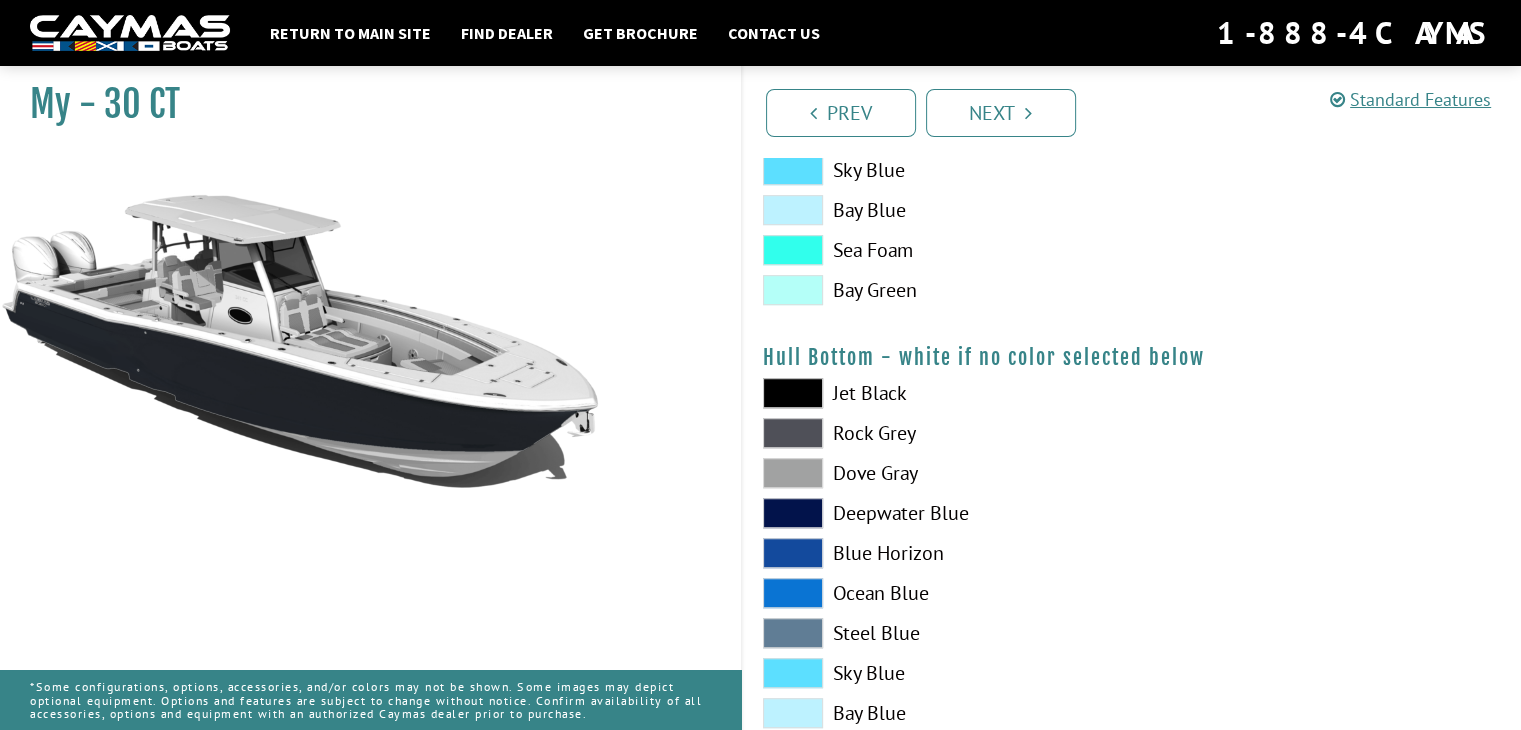 click at bounding box center [793, 393] 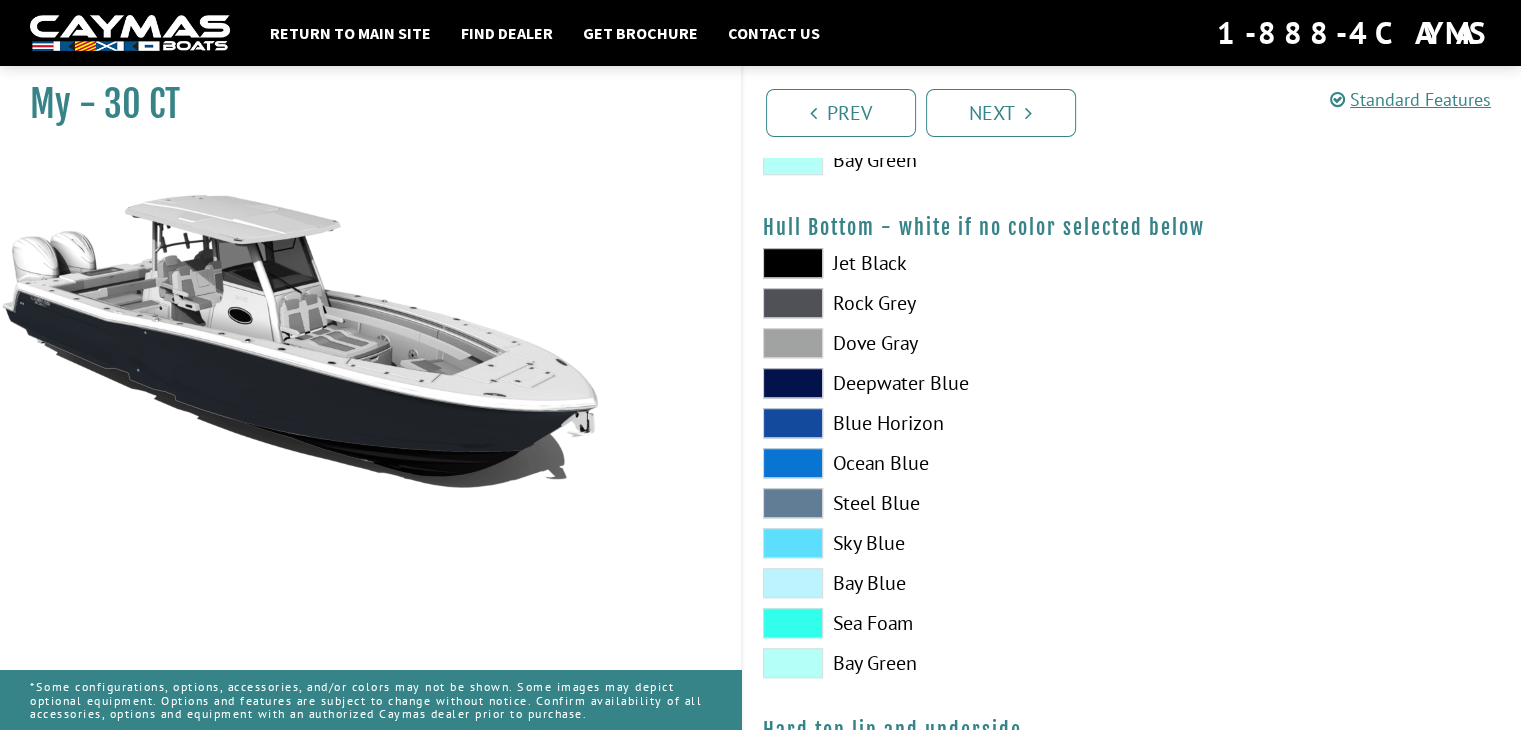 scroll, scrollTop: 1396, scrollLeft: 0, axis: vertical 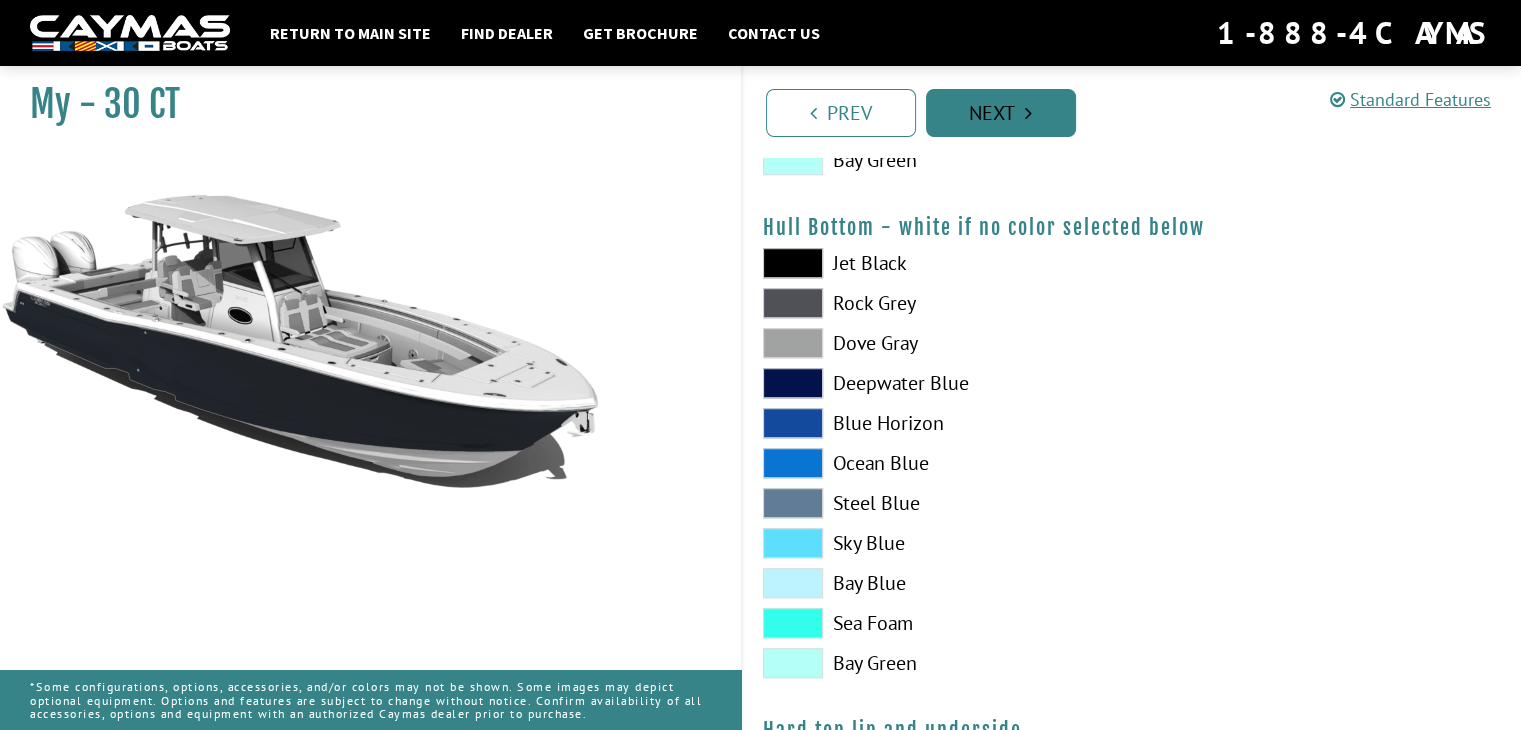 click on "Next" at bounding box center [1001, 113] 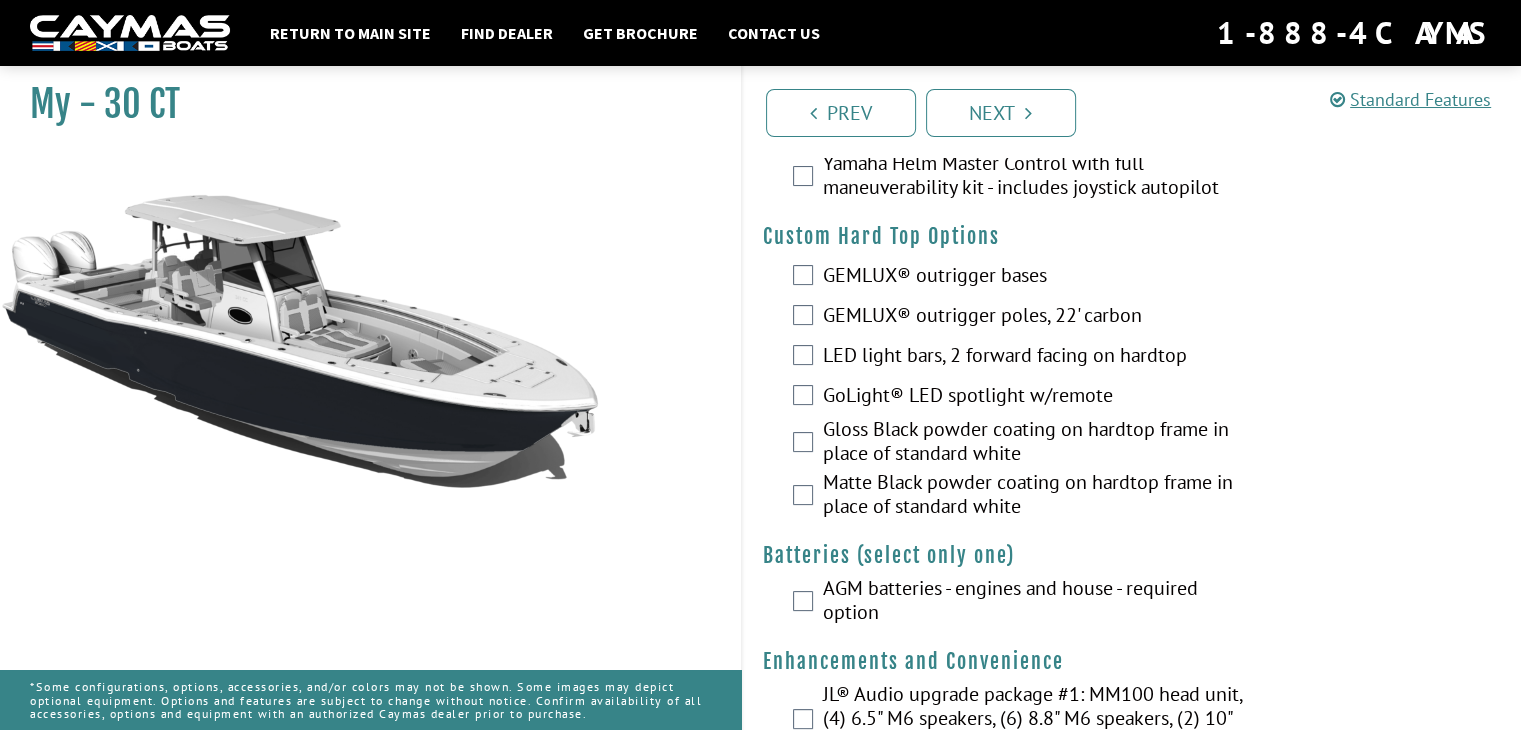 scroll, scrollTop: 0, scrollLeft: 0, axis: both 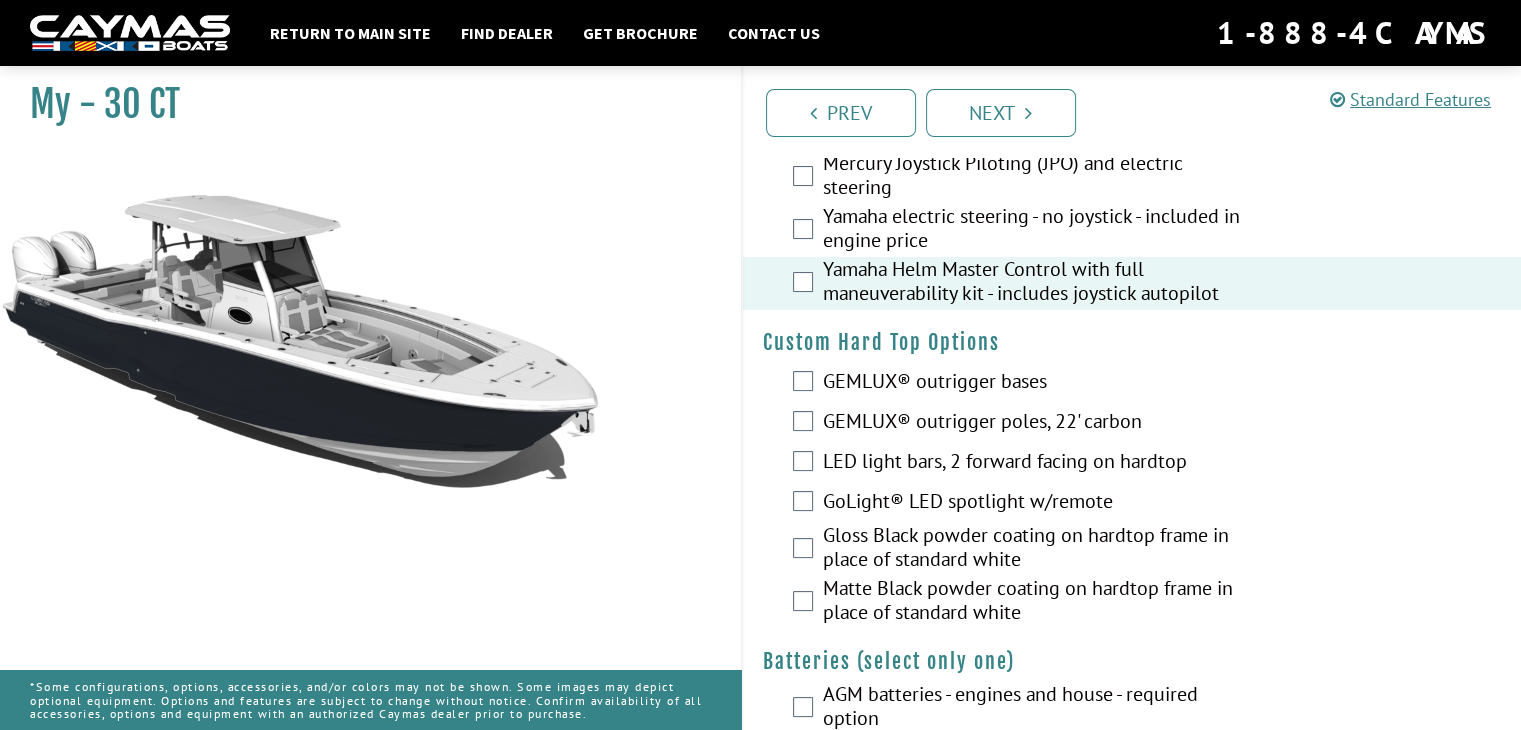 click on "GEMLUX® outrigger bases" at bounding box center [1132, 383] 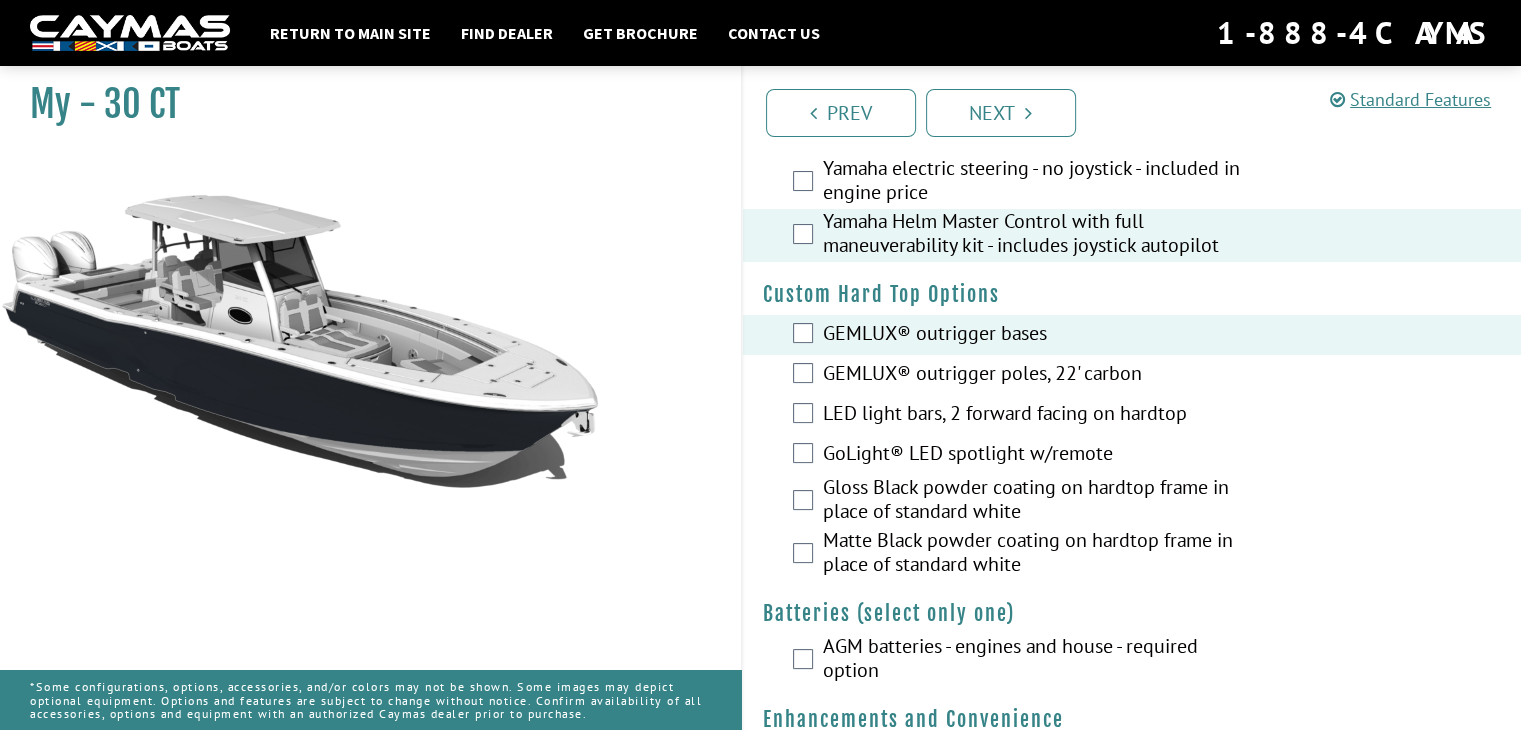 scroll, scrollTop: 210, scrollLeft: 0, axis: vertical 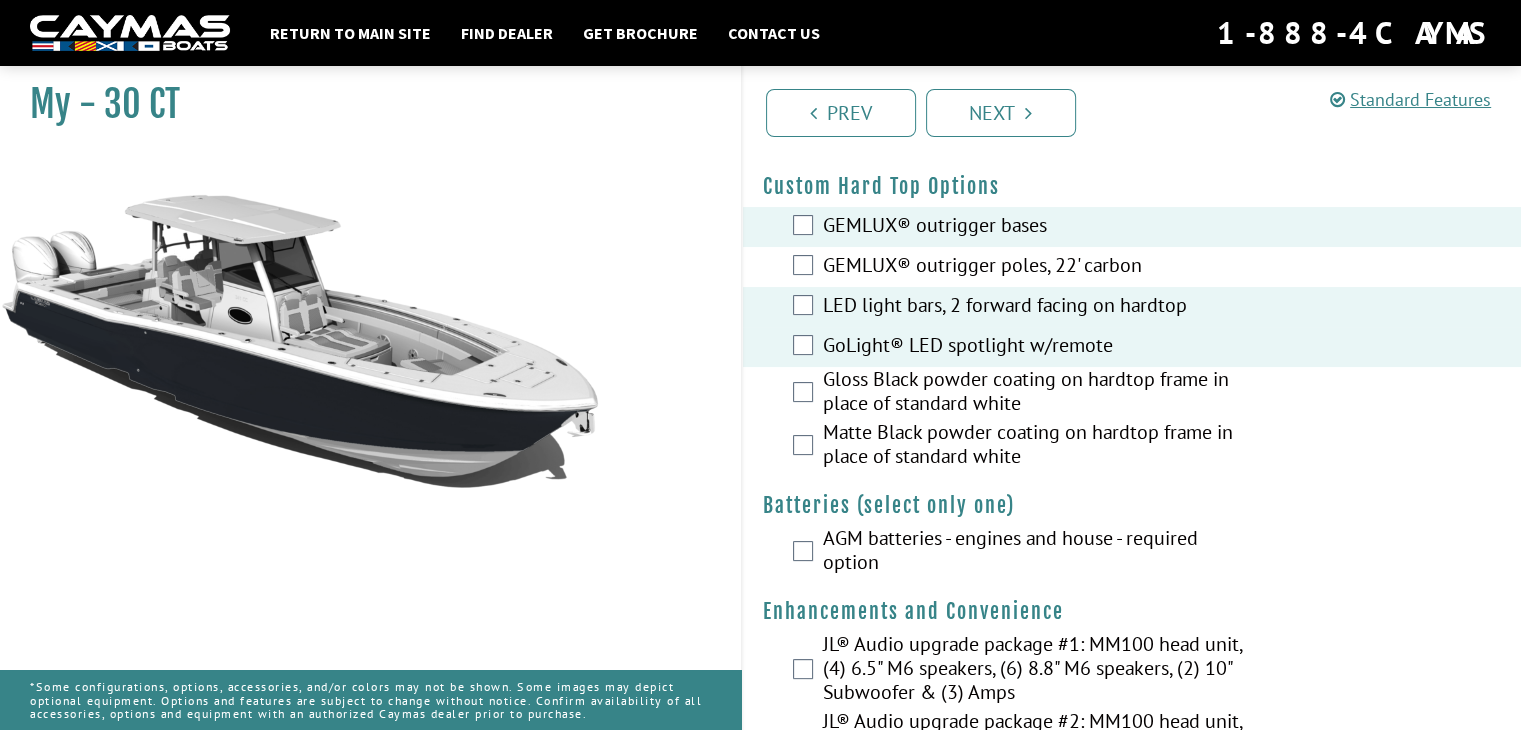 click on "Gloss Black powder coating on hardtop frame in place of standard white" at bounding box center [1132, 393] 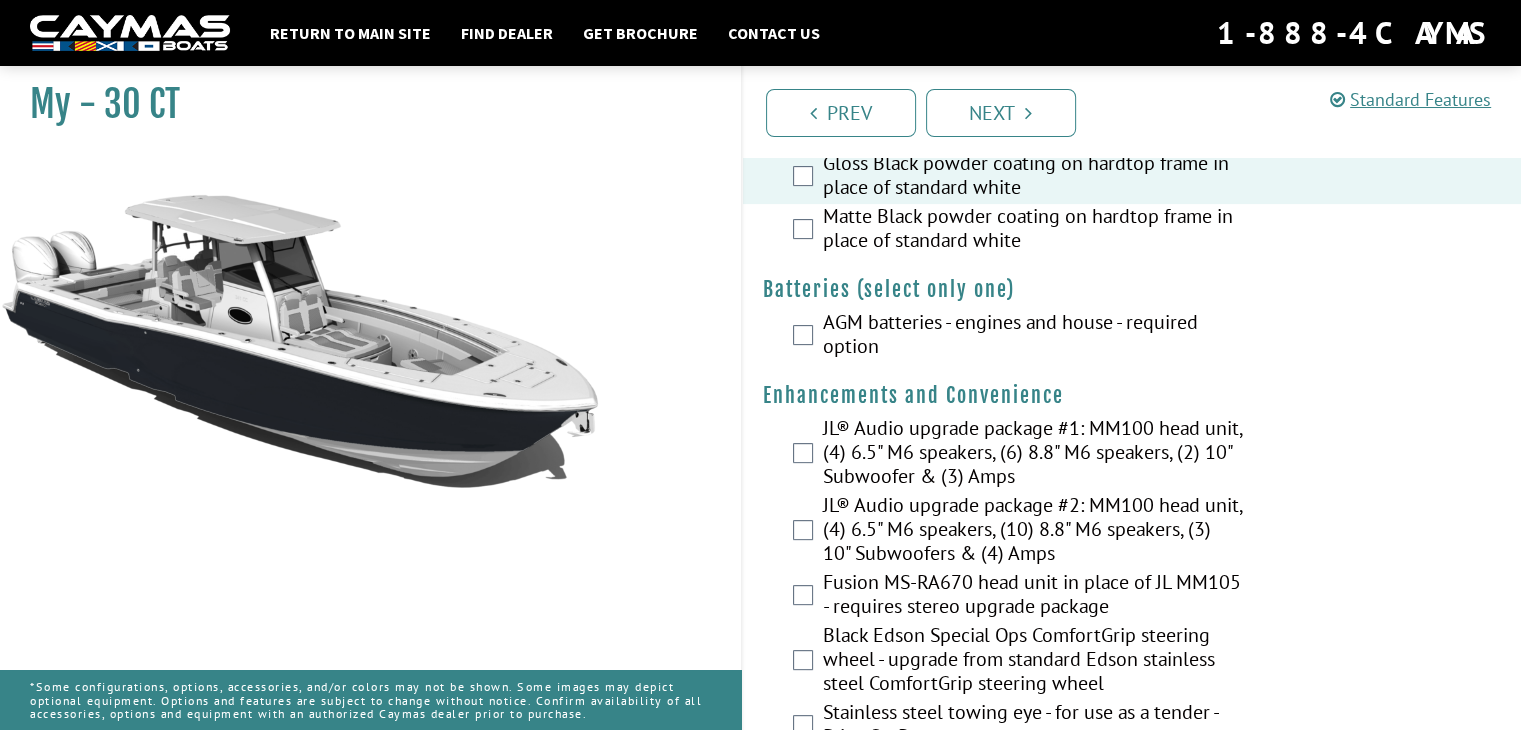 scroll, scrollTop: 534, scrollLeft: 0, axis: vertical 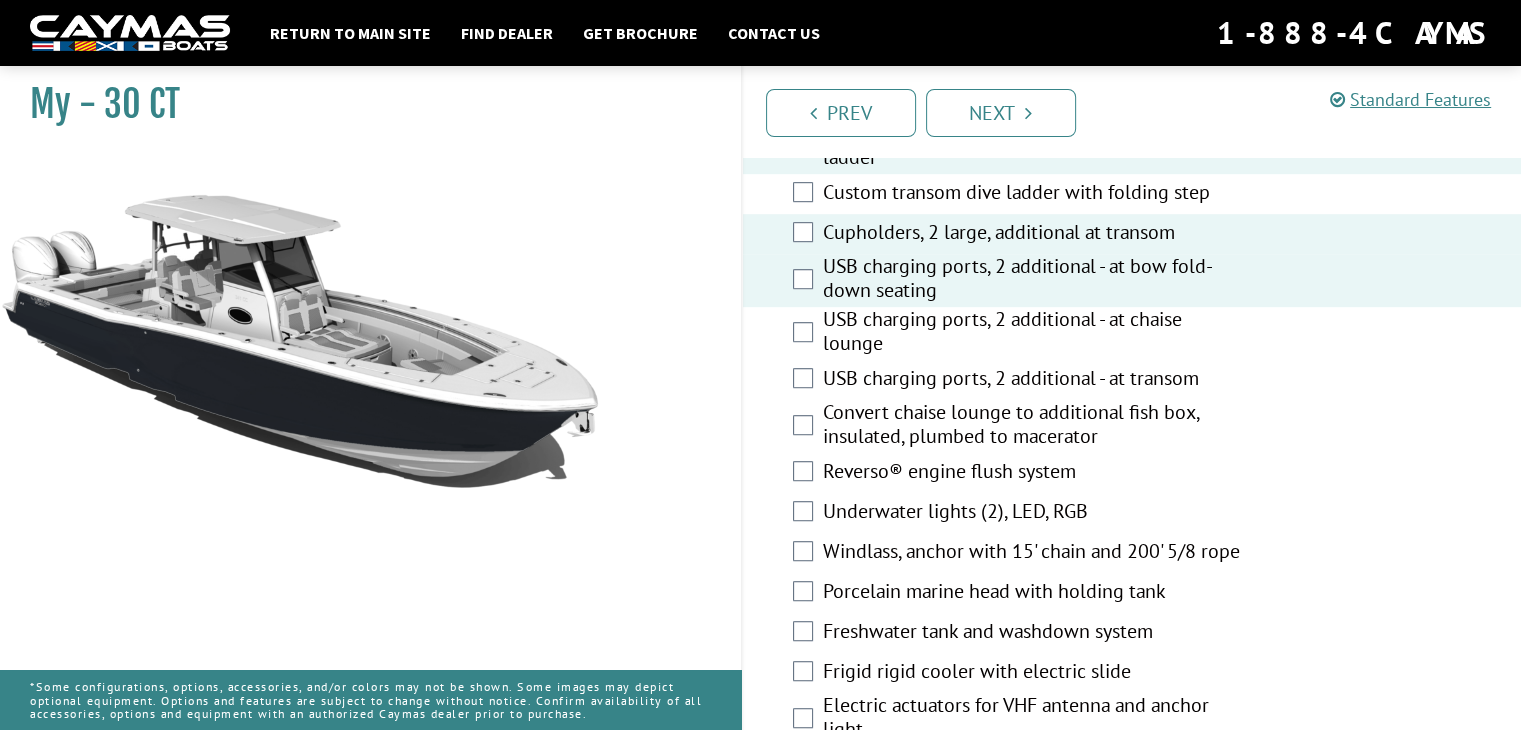 click on "USB charging ports, 2 additional - at chaise lounge" at bounding box center (1132, 333) 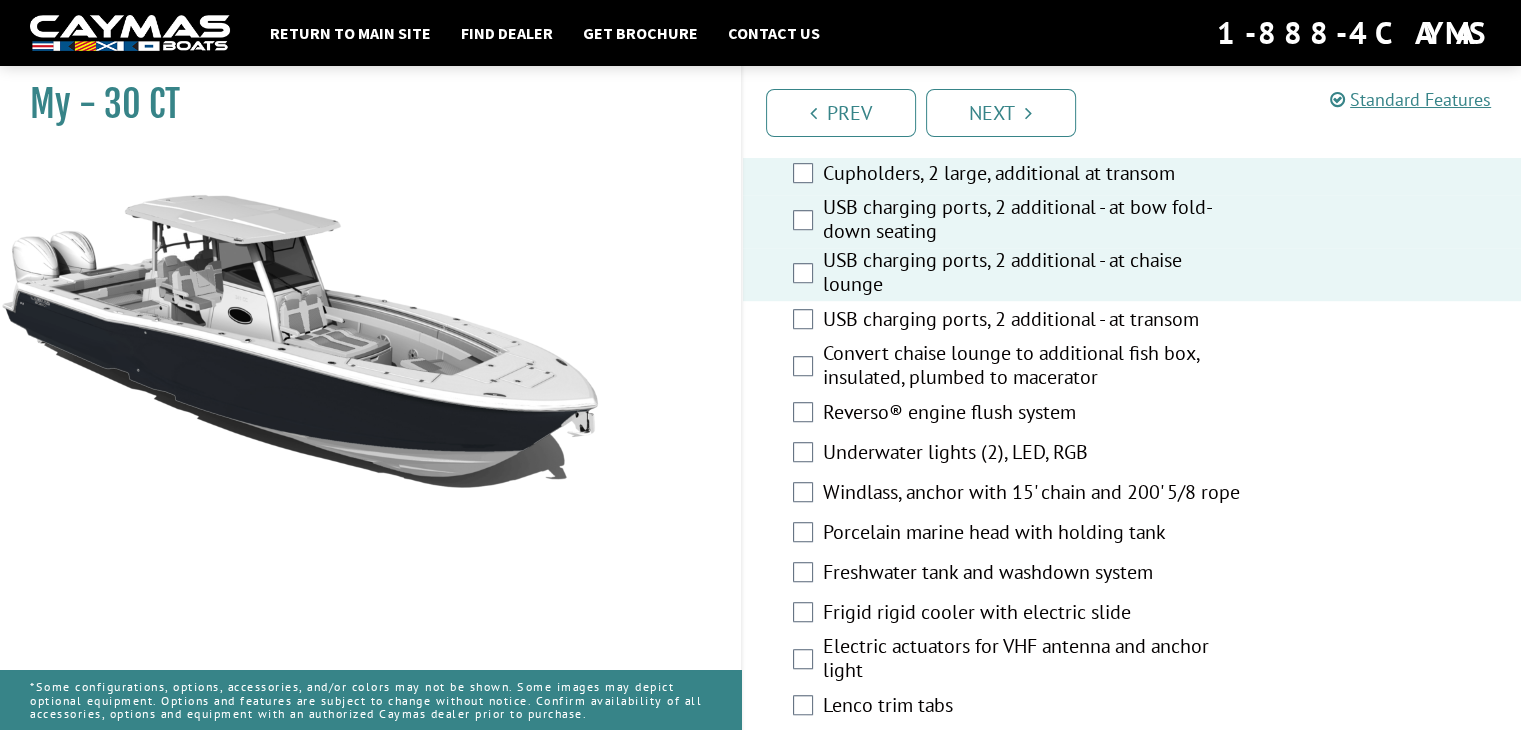 scroll, scrollTop: 1228, scrollLeft: 0, axis: vertical 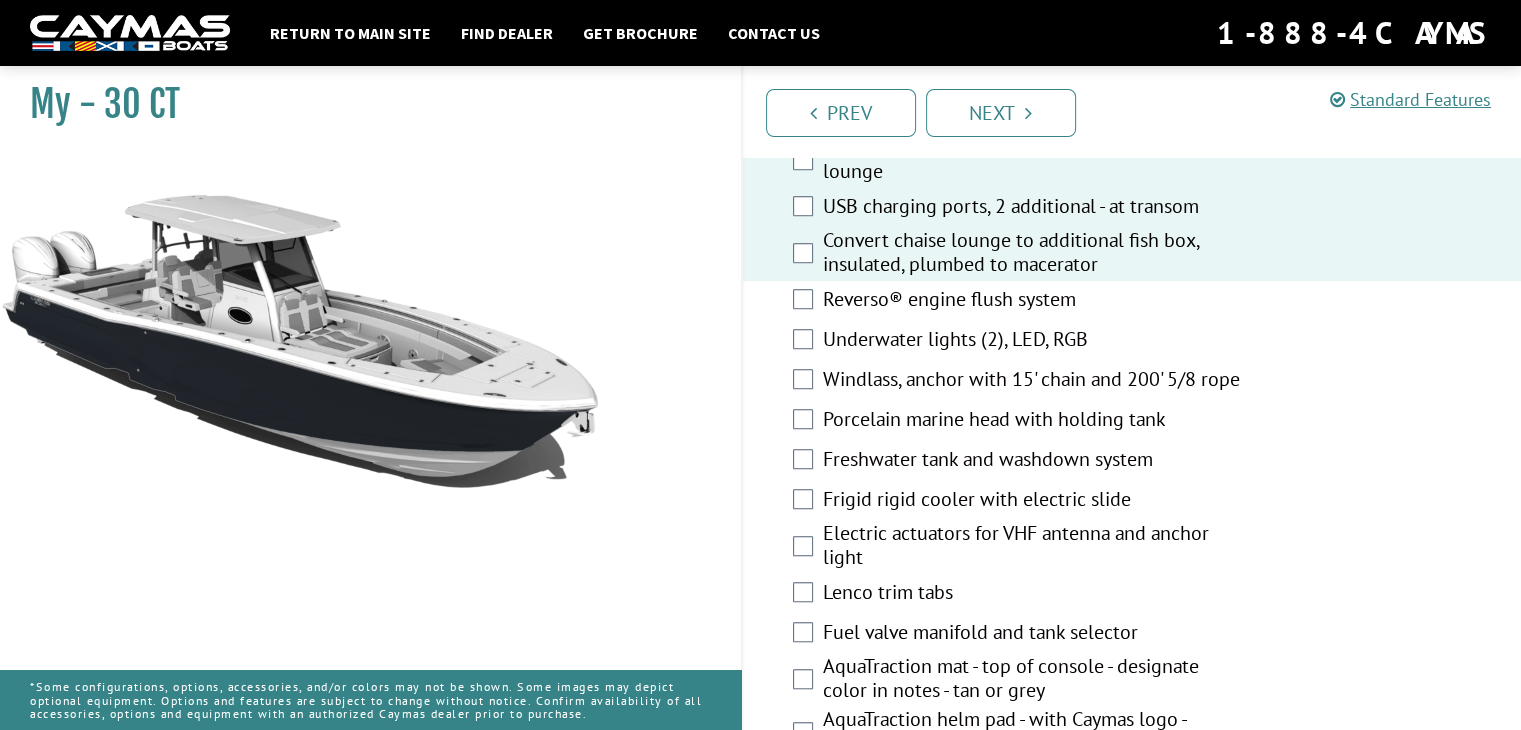 click on "Reverso® engine flush system" at bounding box center (1132, 301) 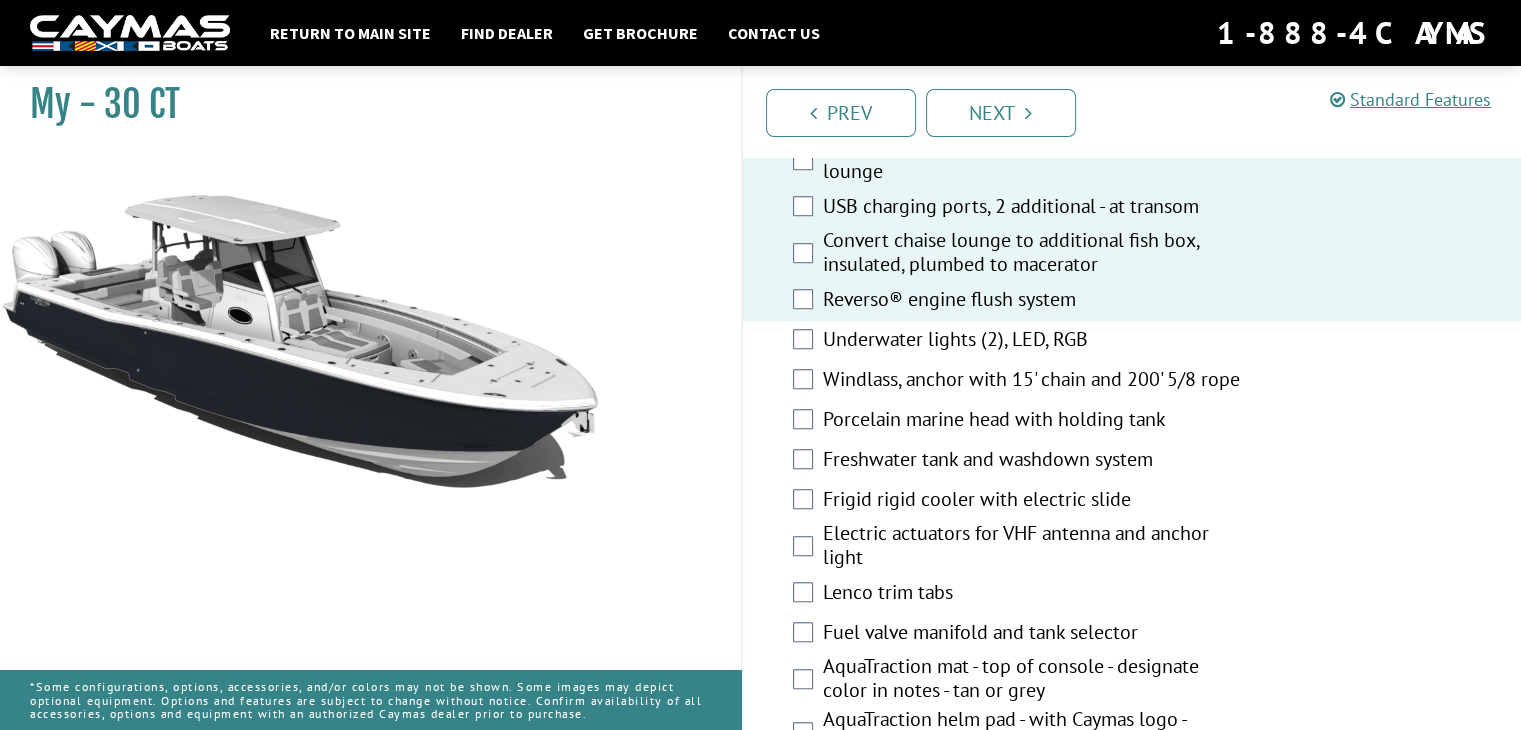 click on "Underwater lights (2), LED, RGB" at bounding box center [1132, 341] 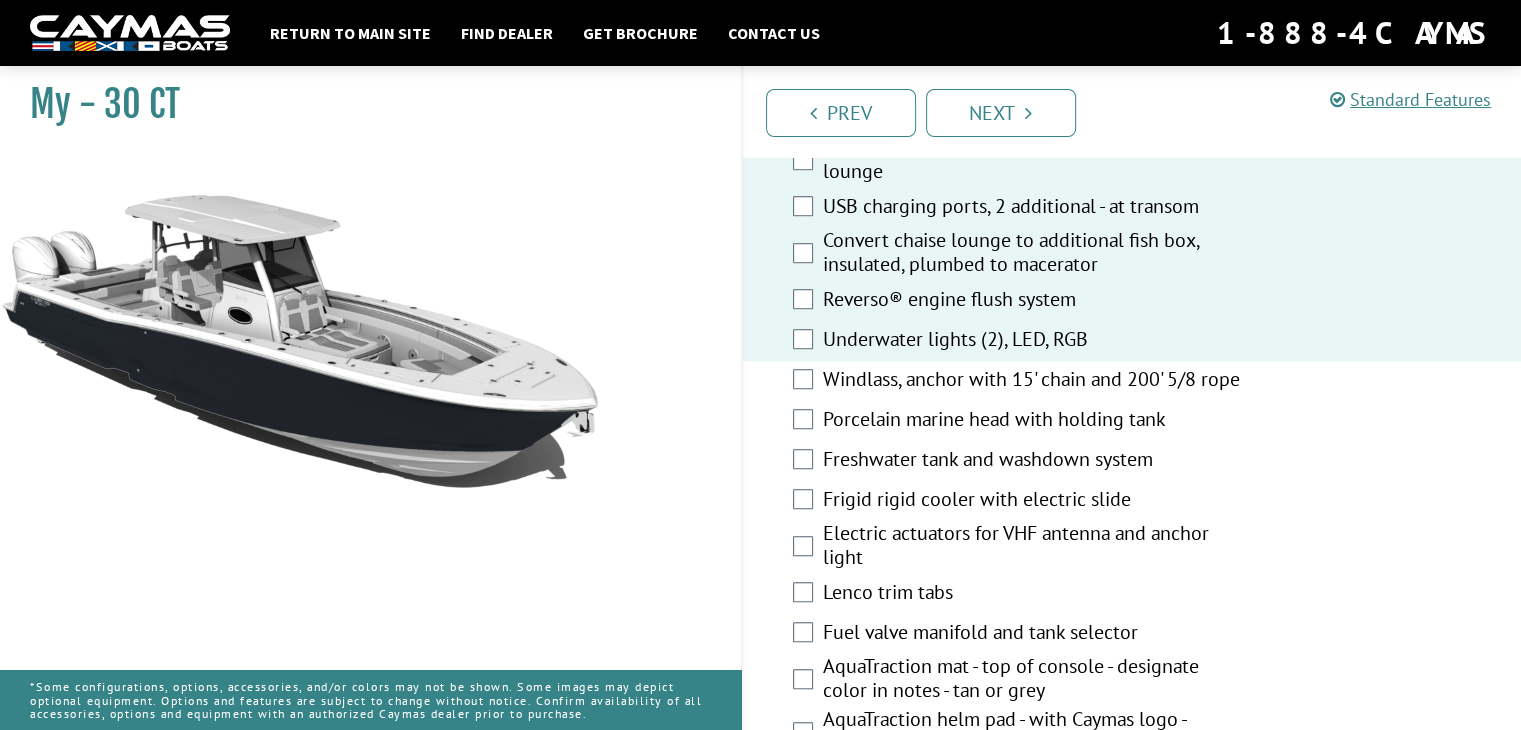 click on "Windlass, anchor with 15' chain and 200' 5/8 rope" at bounding box center (1132, 381) 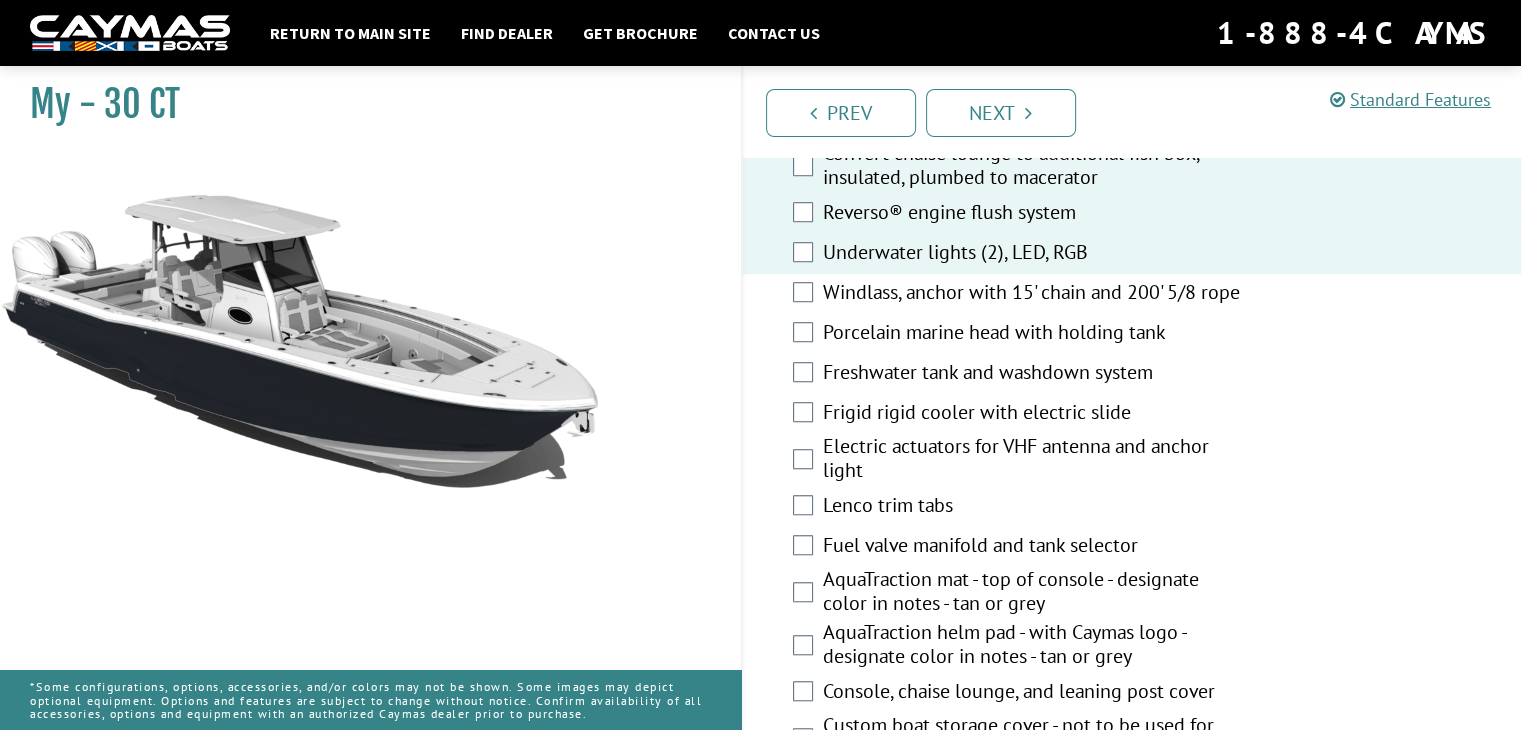 scroll, scrollTop: 1422, scrollLeft: 0, axis: vertical 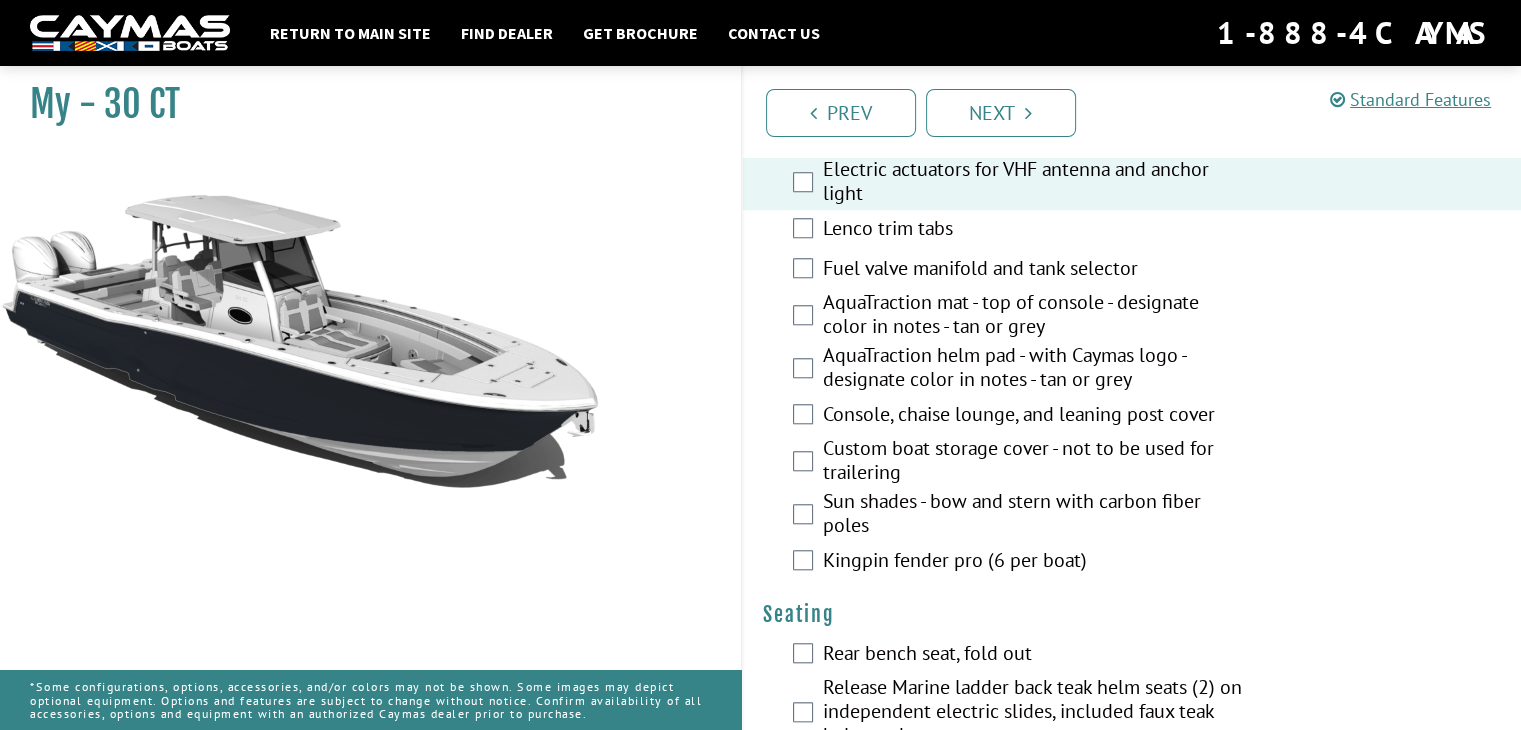 click on "Lenco trim tabs" at bounding box center [1132, 230] 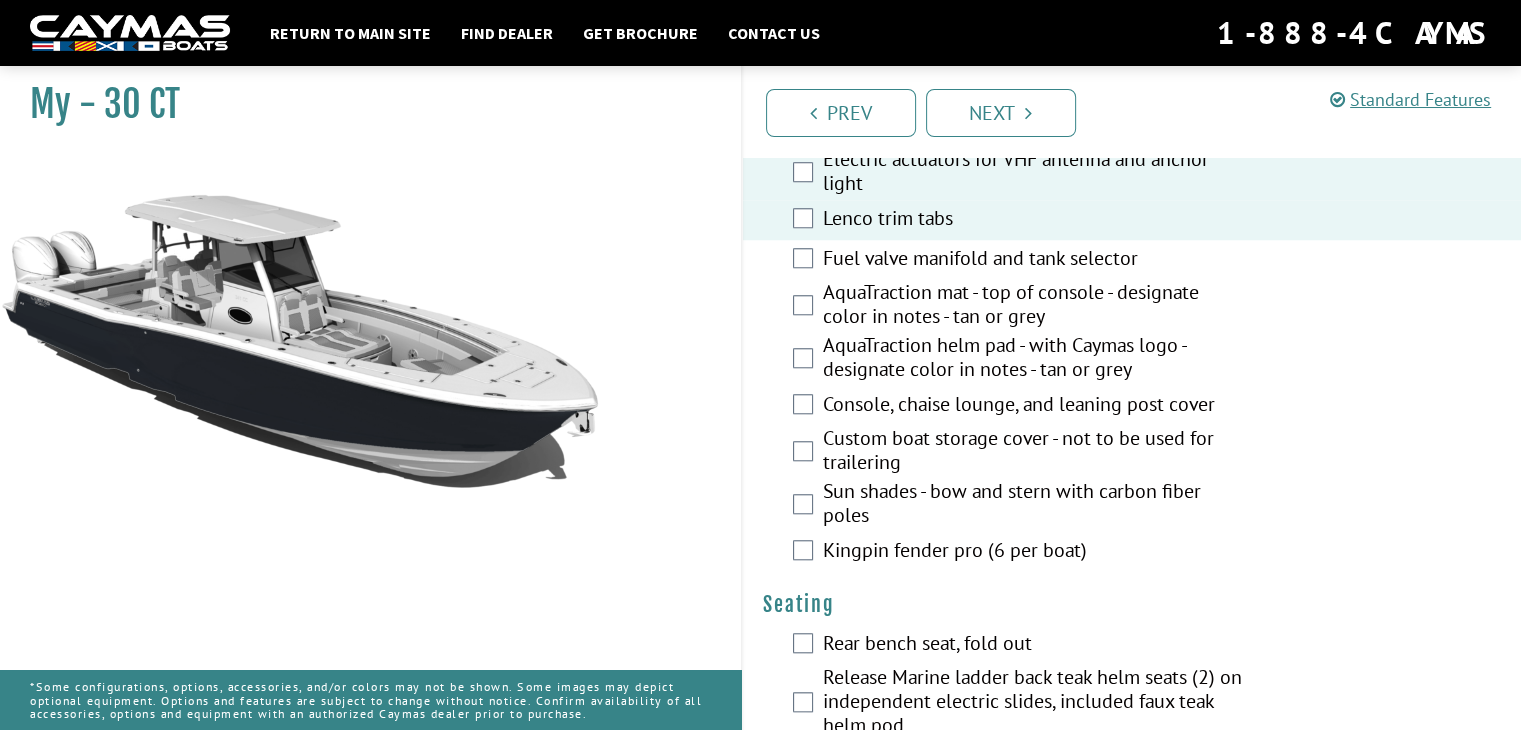 scroll, scrollTop: 1711, scrollLeft: 0, axis: vertical 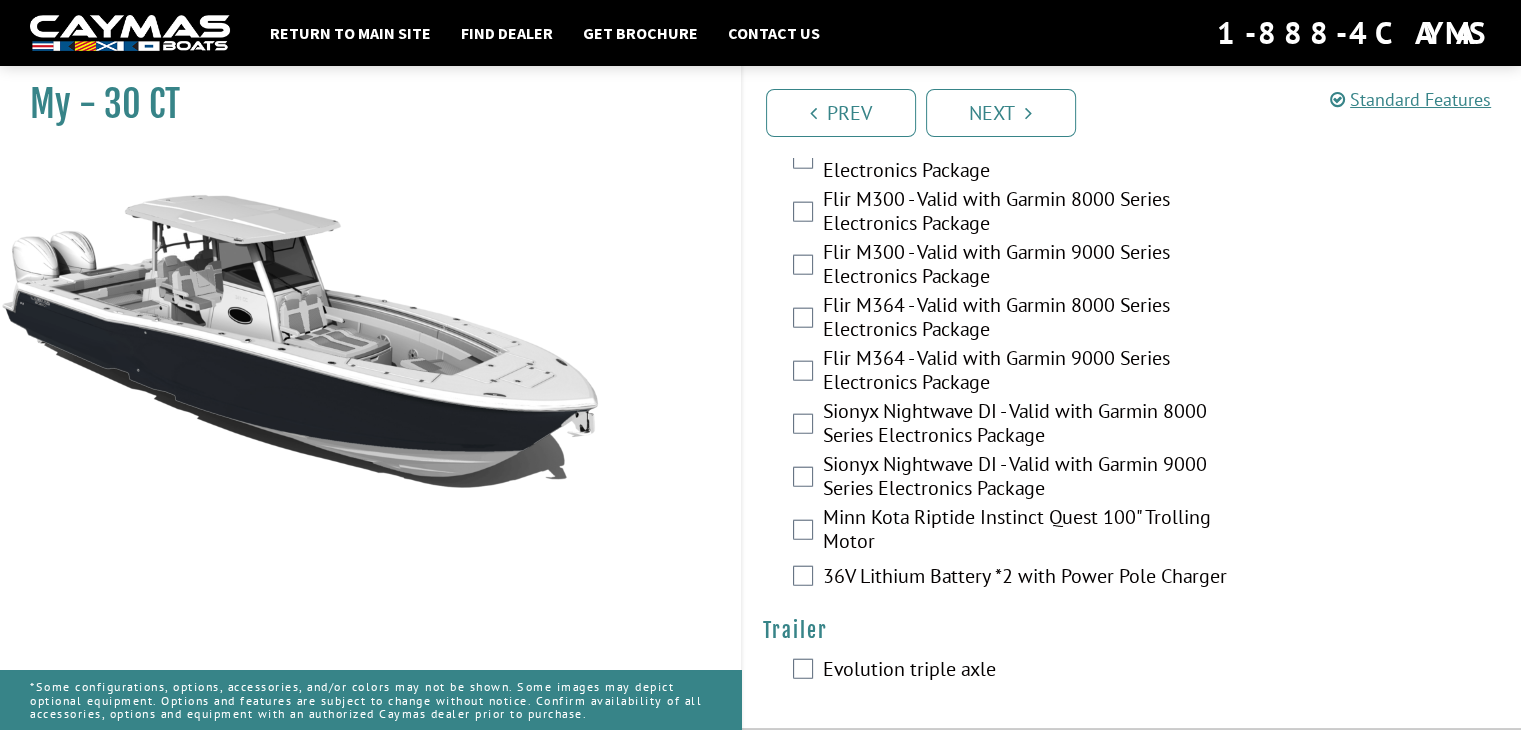 click on "Sionyx Nightwave DI - Valid with Garmin 9000 Series Electronics Package" at bounding box center (1132, 478) 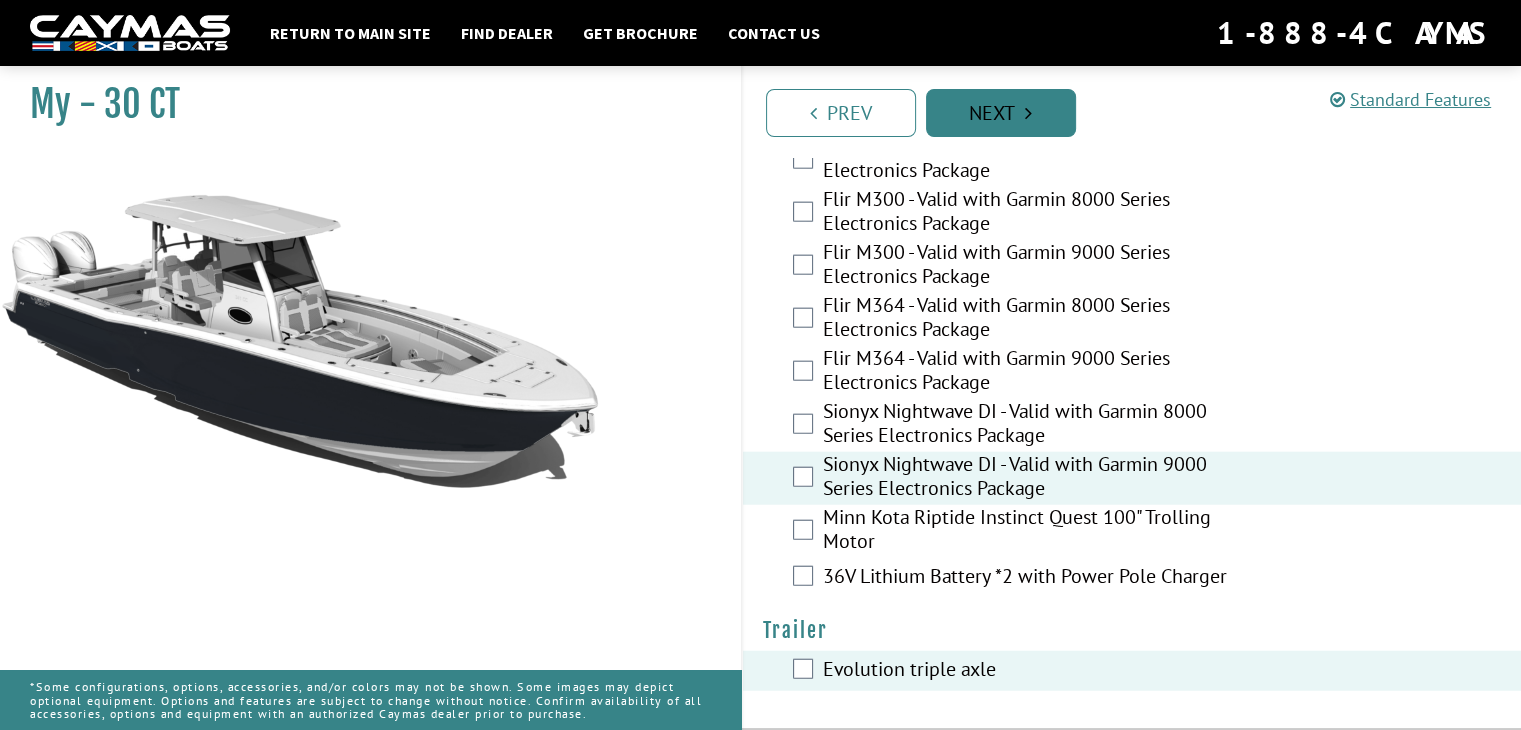 click on "Next" at bounding box center (1001, 113) 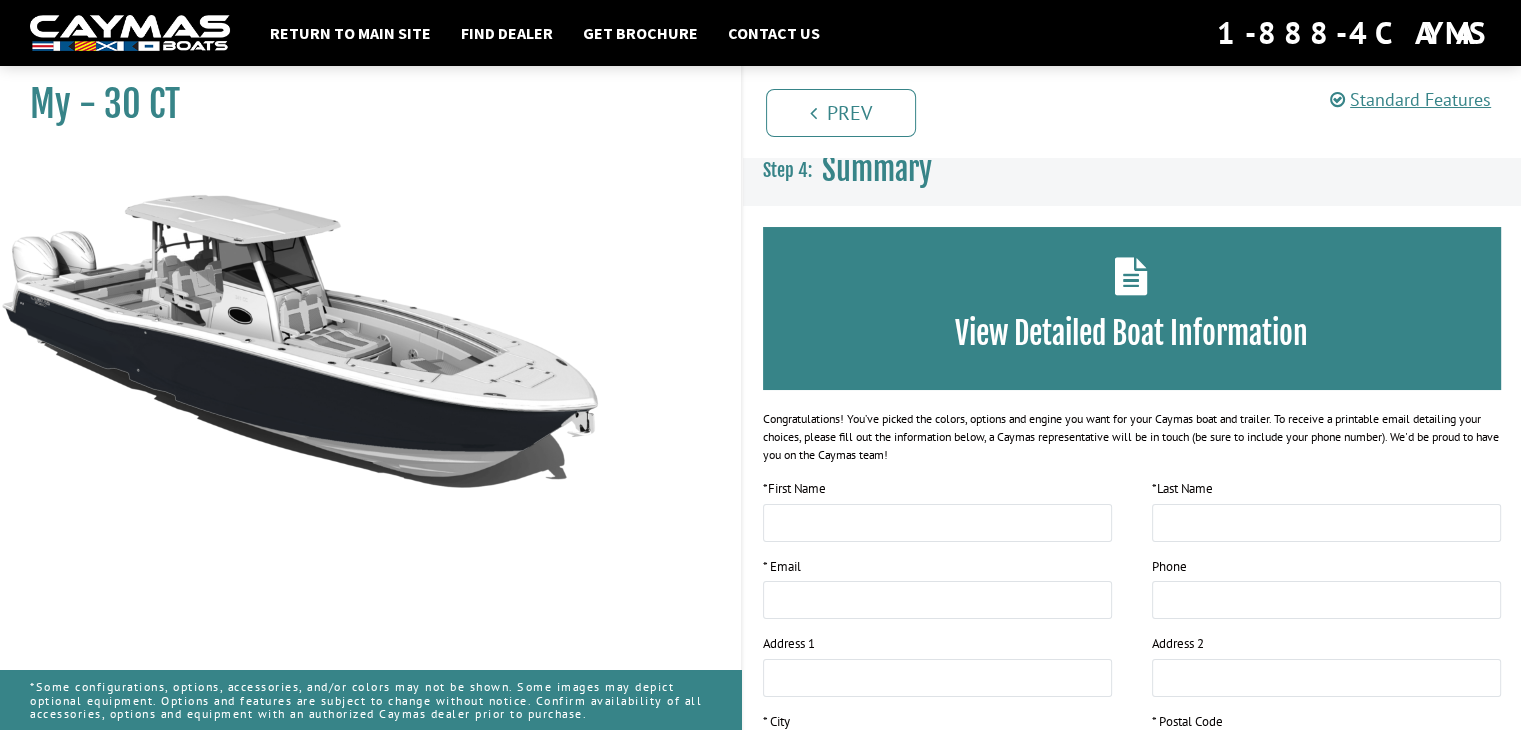 scroll, scrollTop: 0, scrollLeft: 0, axis: both 